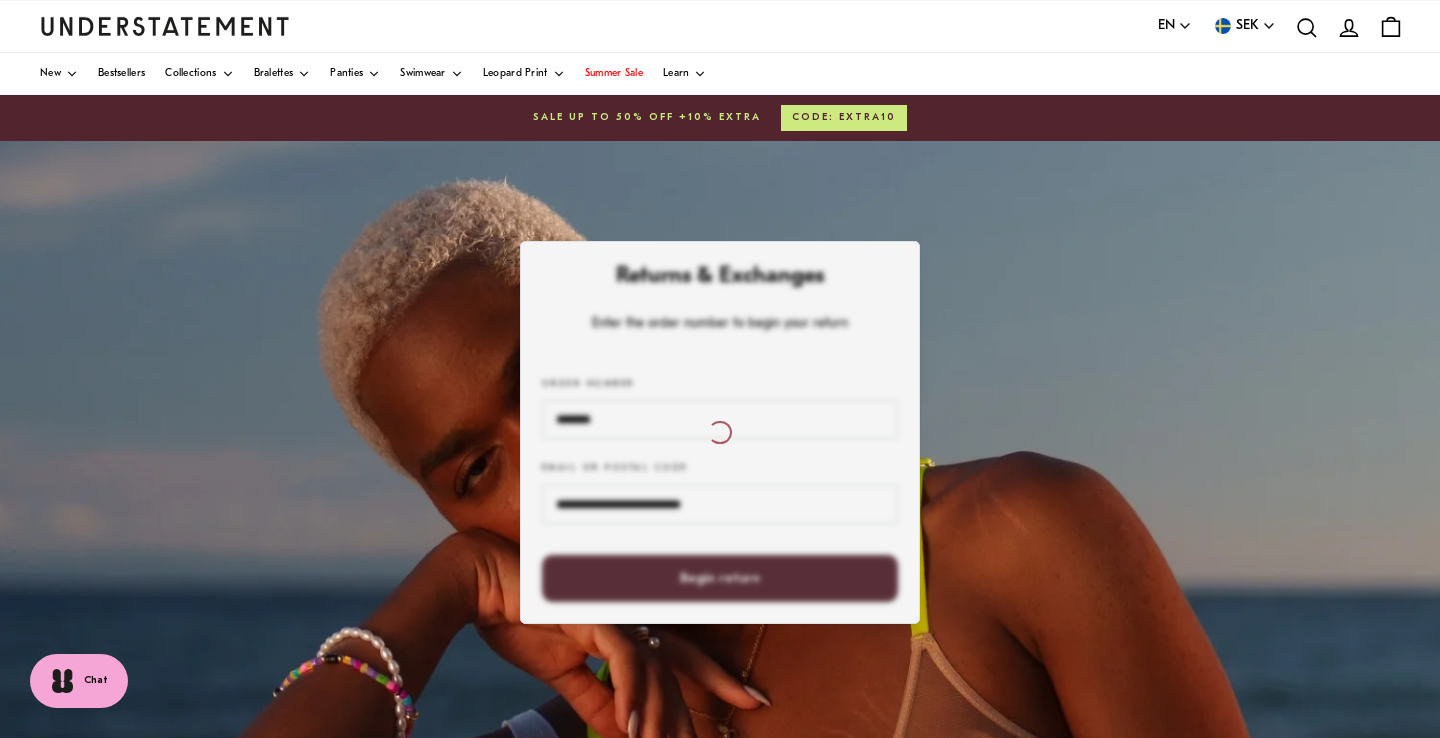 scroll, scrollTop: 0, scrollLeft: 0, axis: both 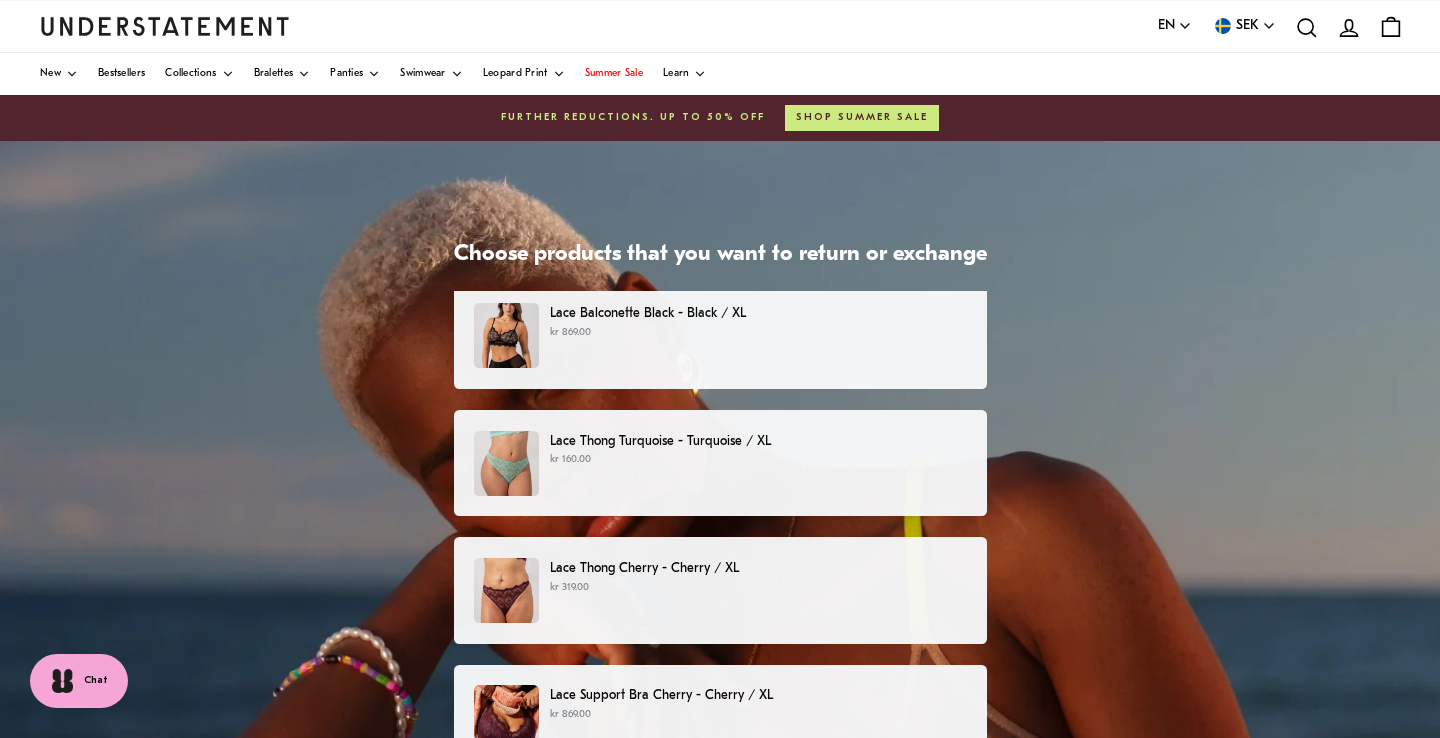 click on "Lace Balconette Black - Black / XL kr 869.00" at bounding box center [719, 335] 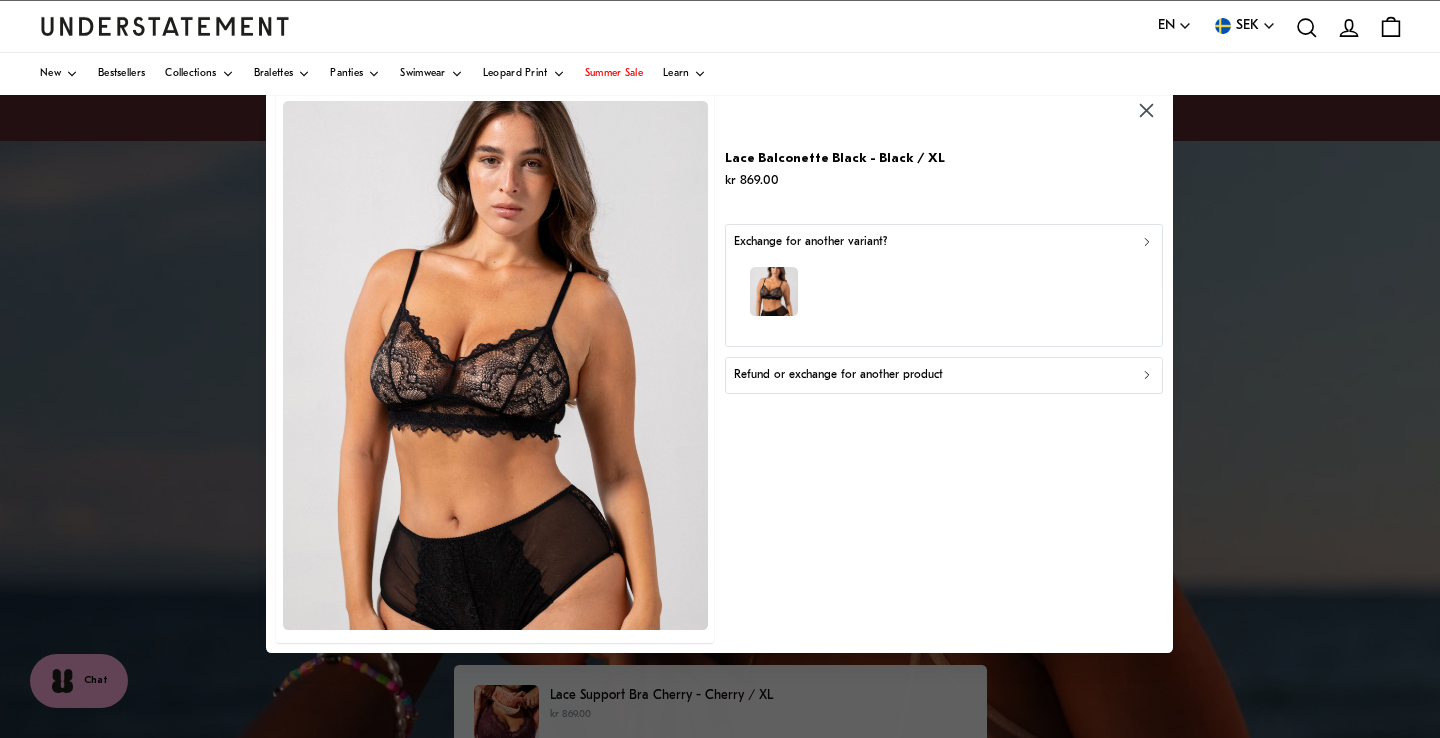 click at bounding box center [944, 295] 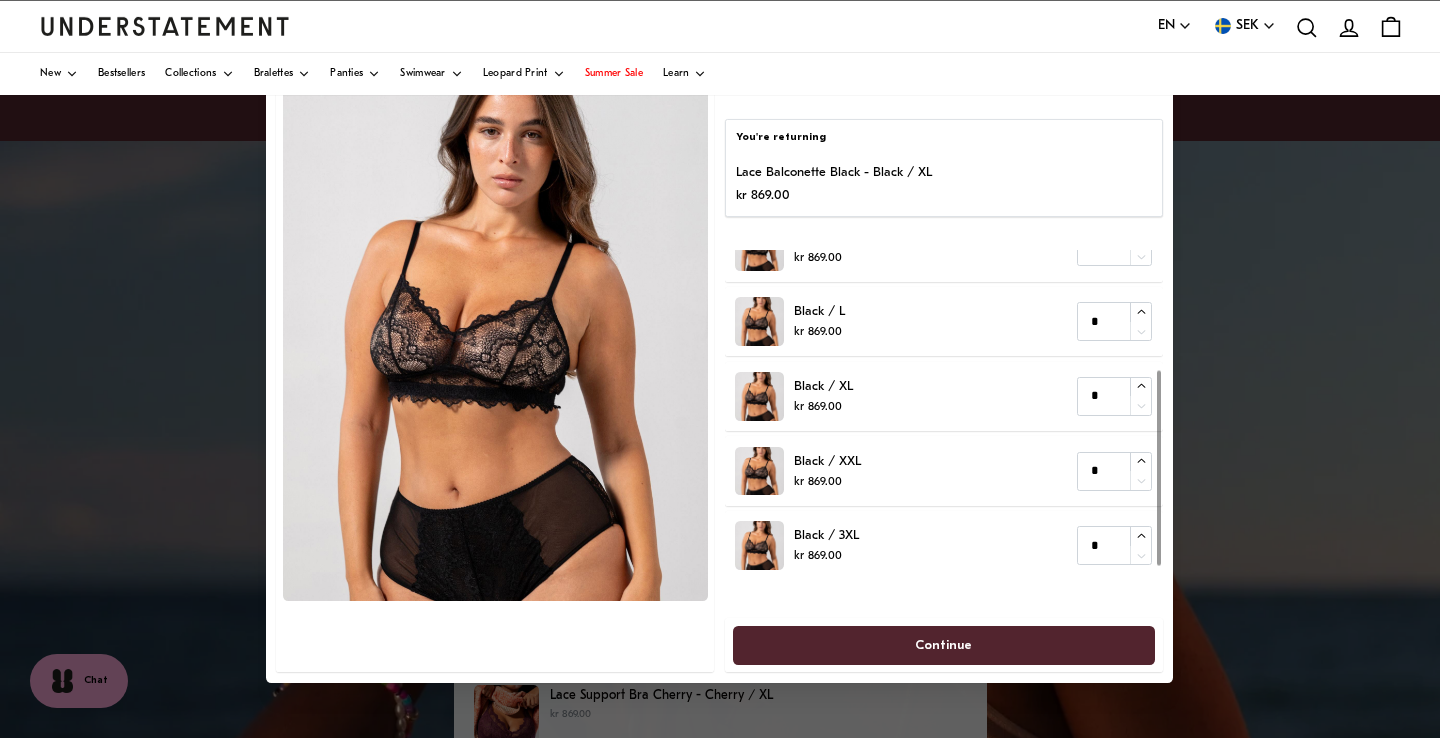 scroll, scrollTop: 0, scrollLeft: 0, axis: both 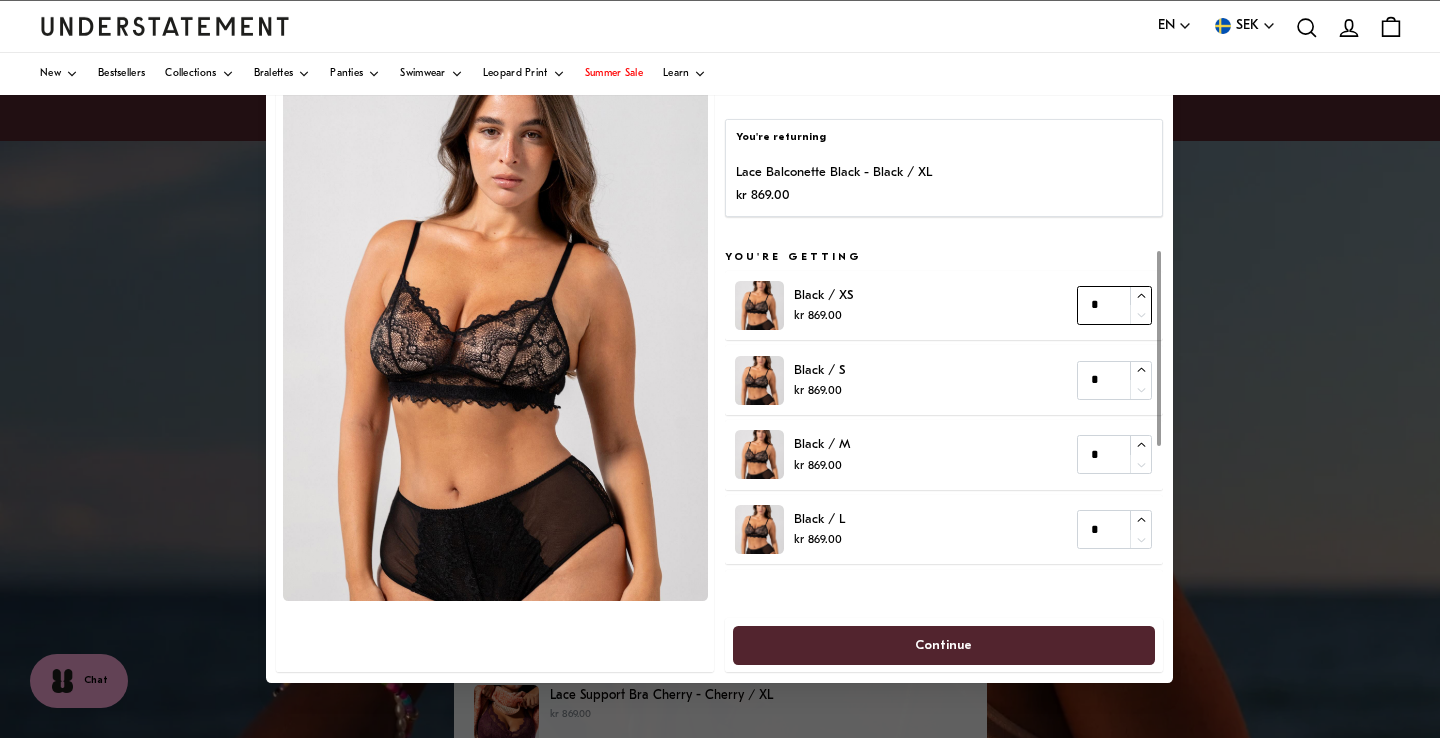 click 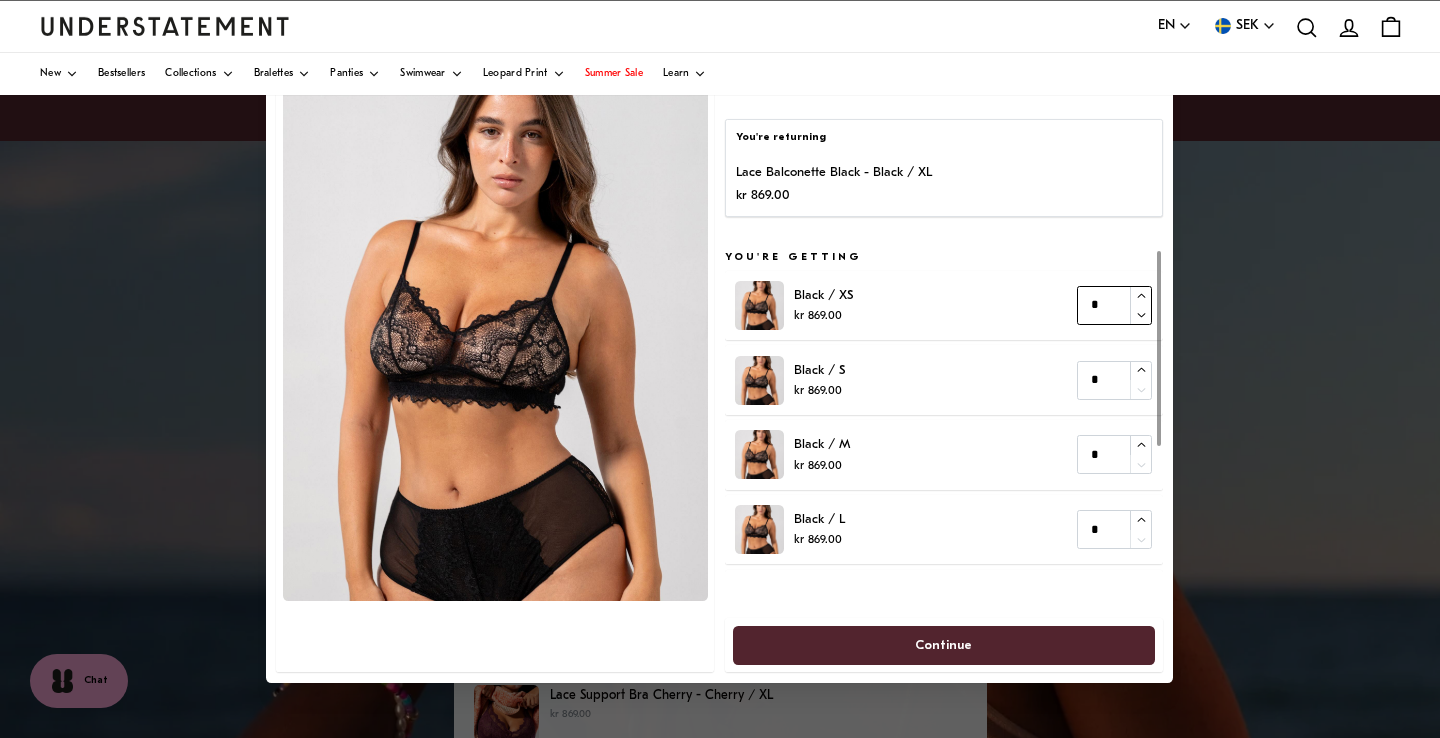 type on "*" 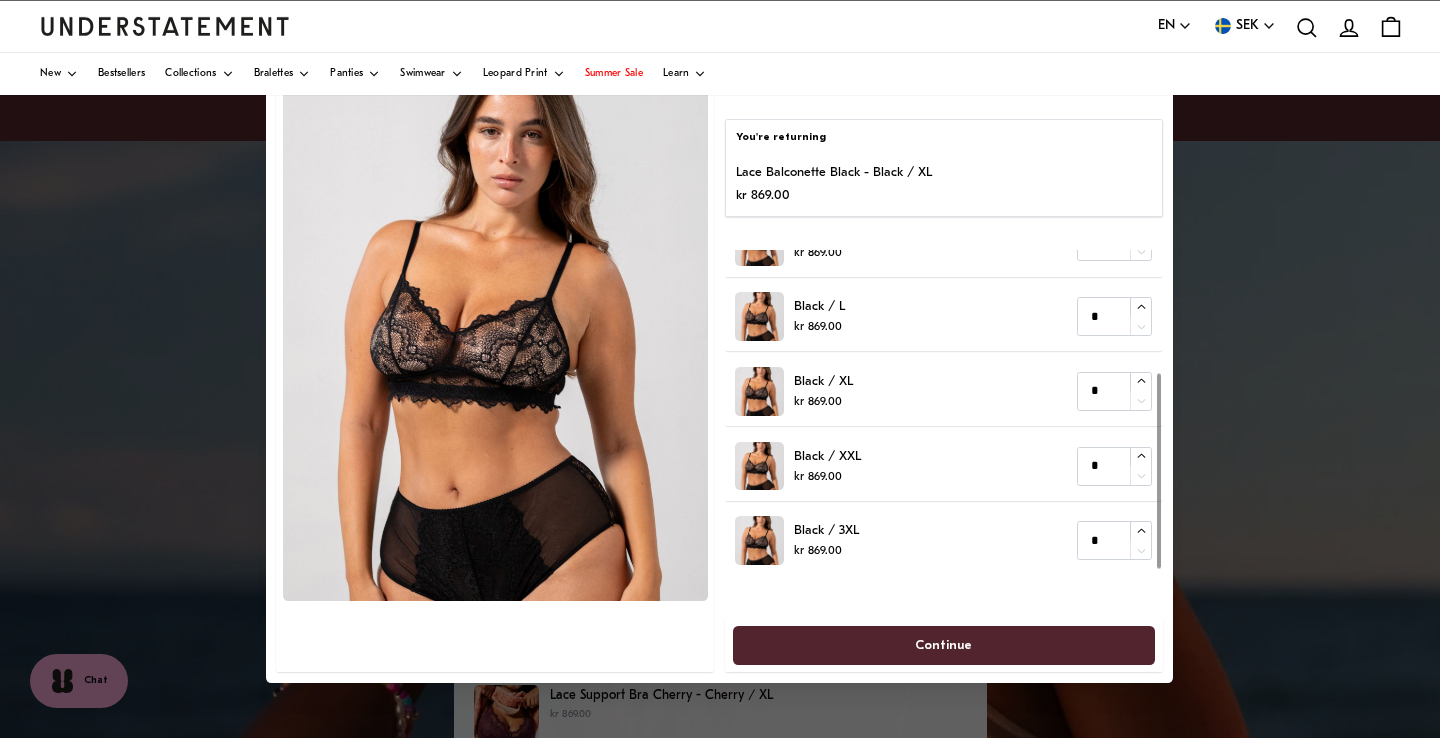 scroll, scrollTop: 0, scrollLeft: 0, axis: both 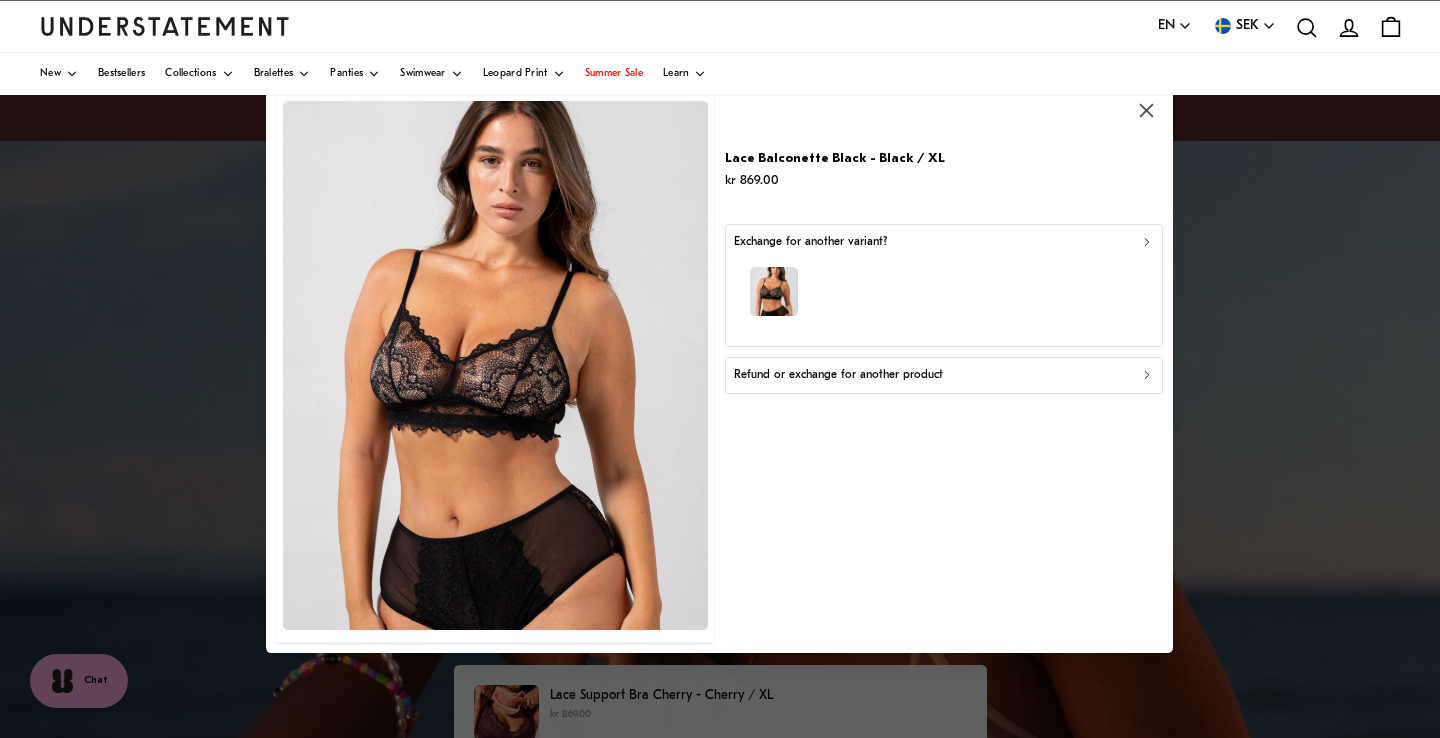 click on "Refund or exchange for another product" at bounding box center [944, 376] 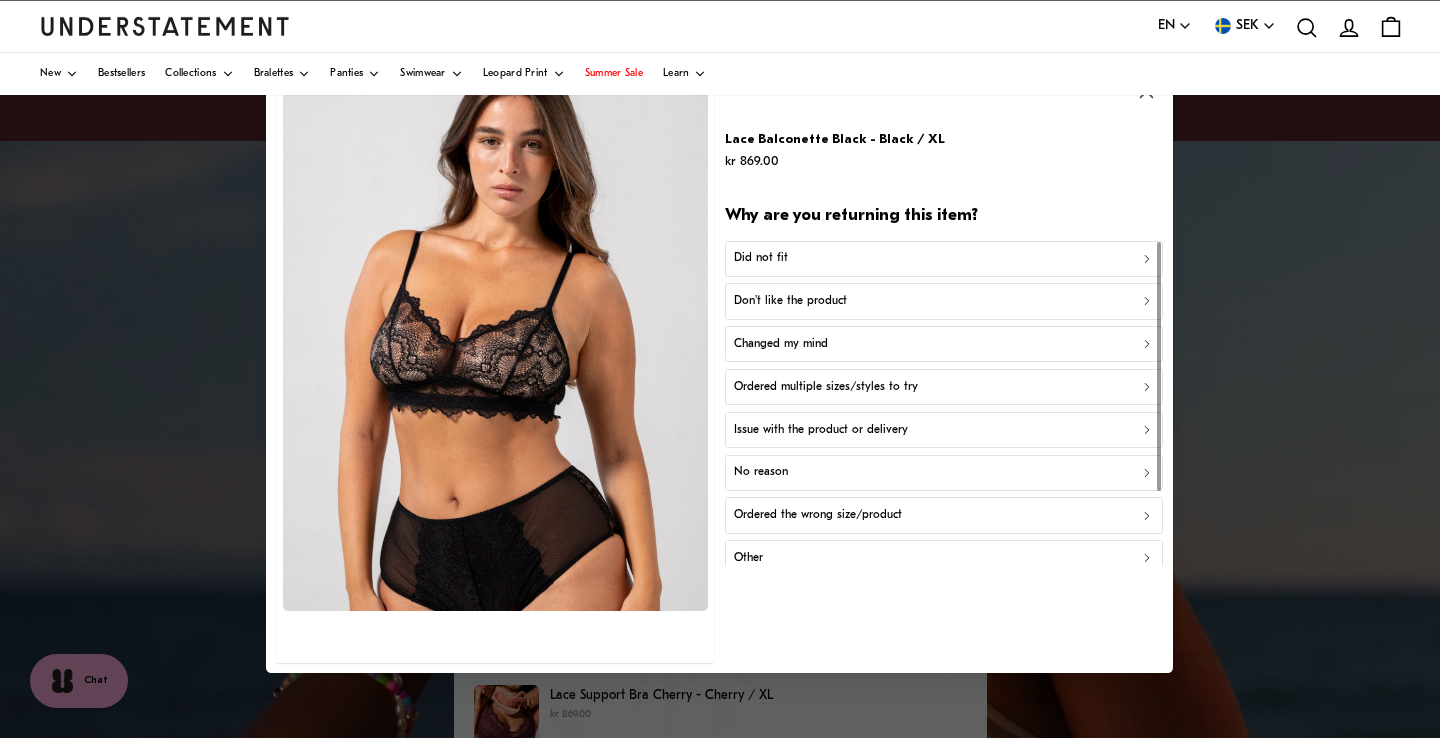 click on "Did not fit" at bounding box center (944, 258) 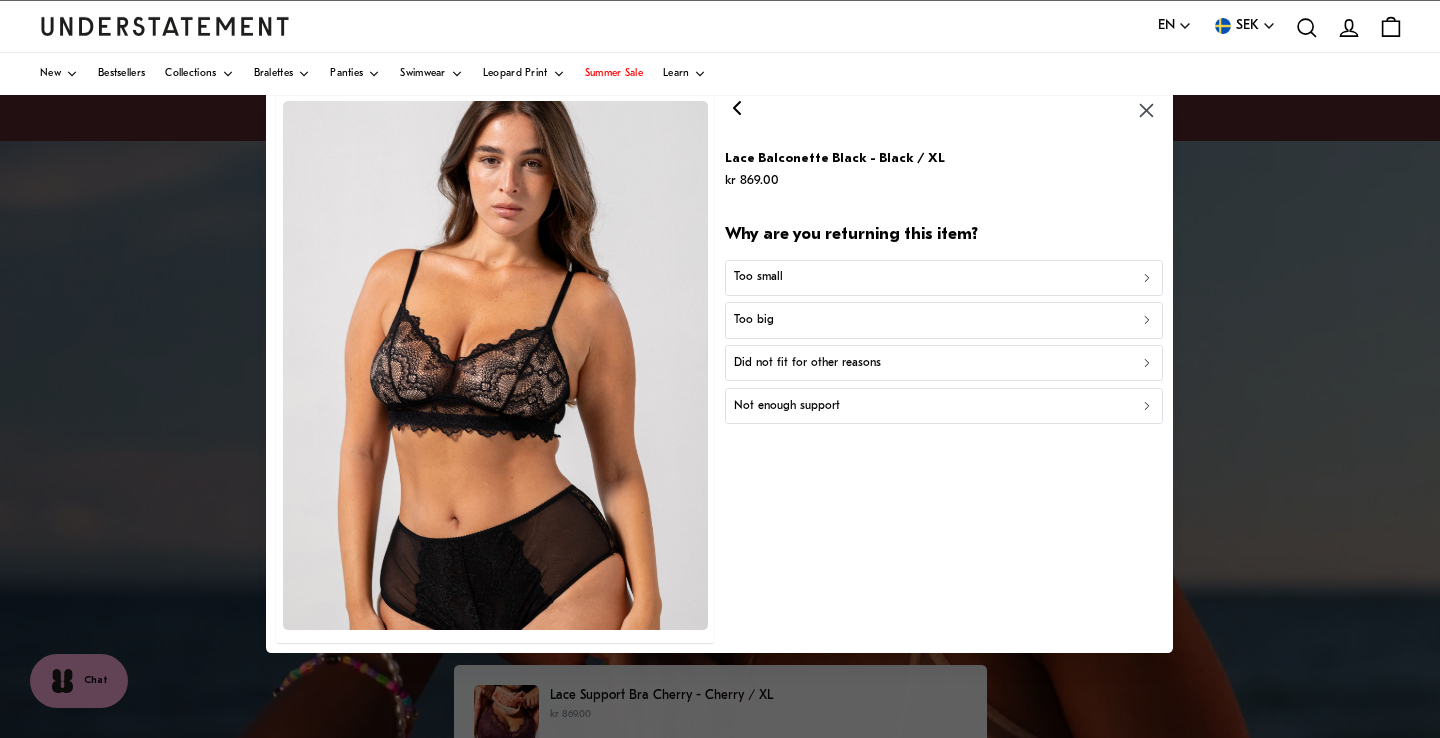 click on "Did not fit for other reasons" at bounding box center [944, 363] 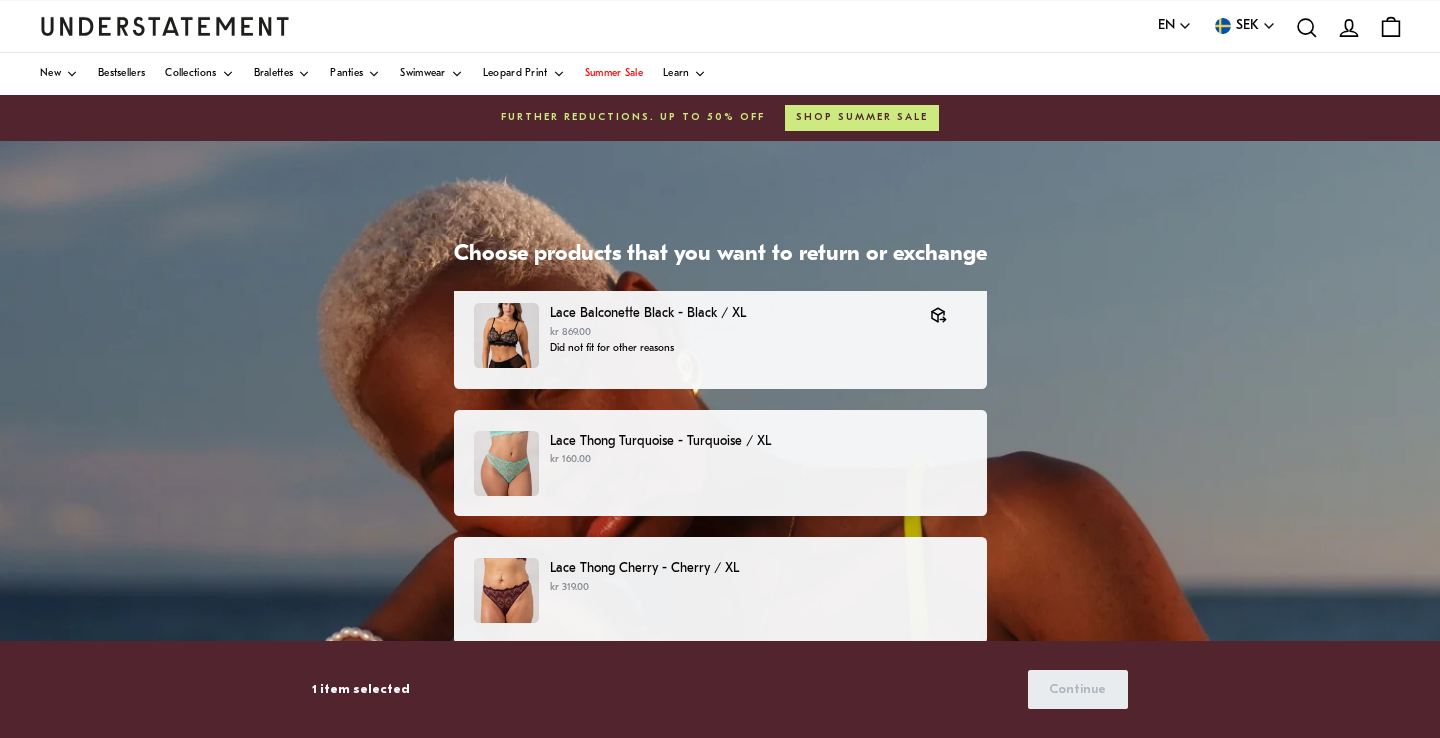 click on "kr 160.00" at bounding box center (758, 460) 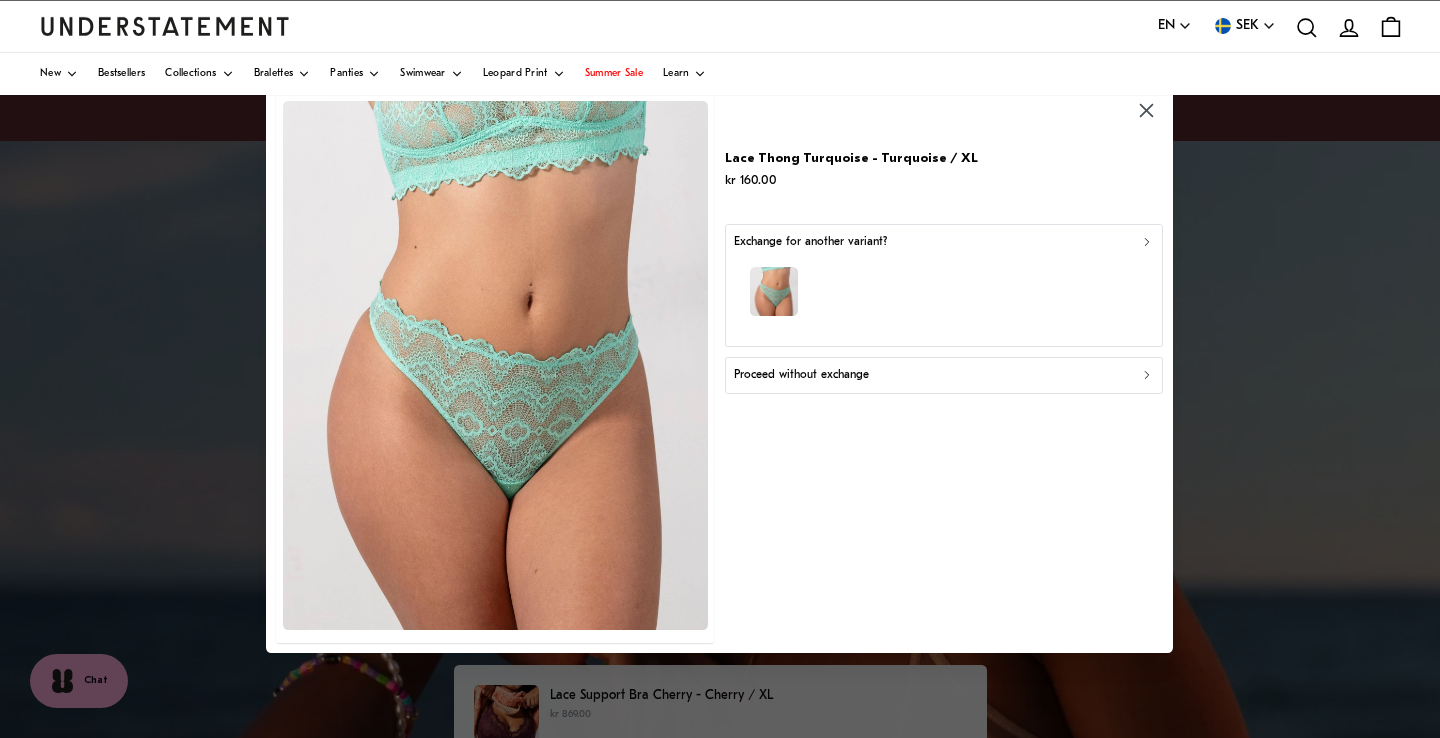 click on "Proceed without exchange" at bounding box center [944, 376] 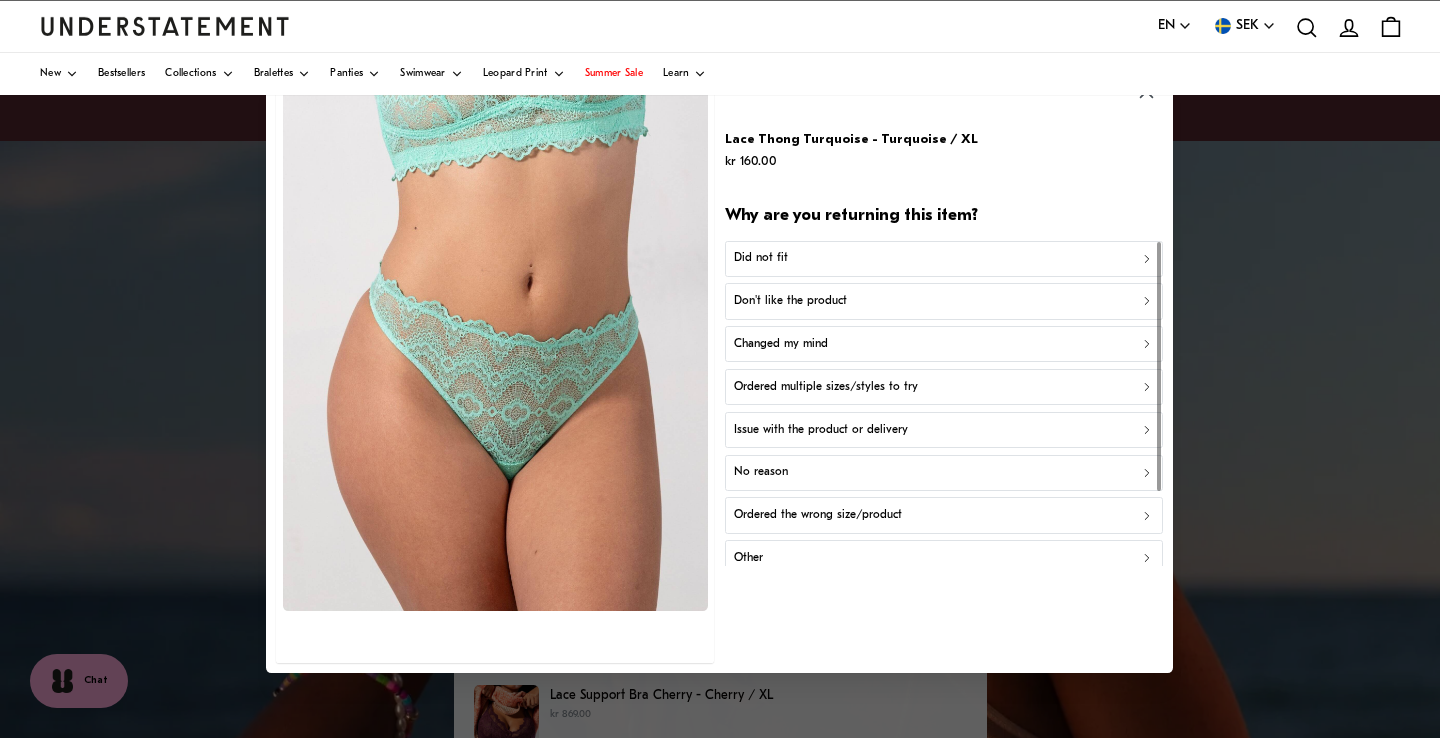 scroll, scrollTop: 96, scrollLeft: 0, axis: vertical 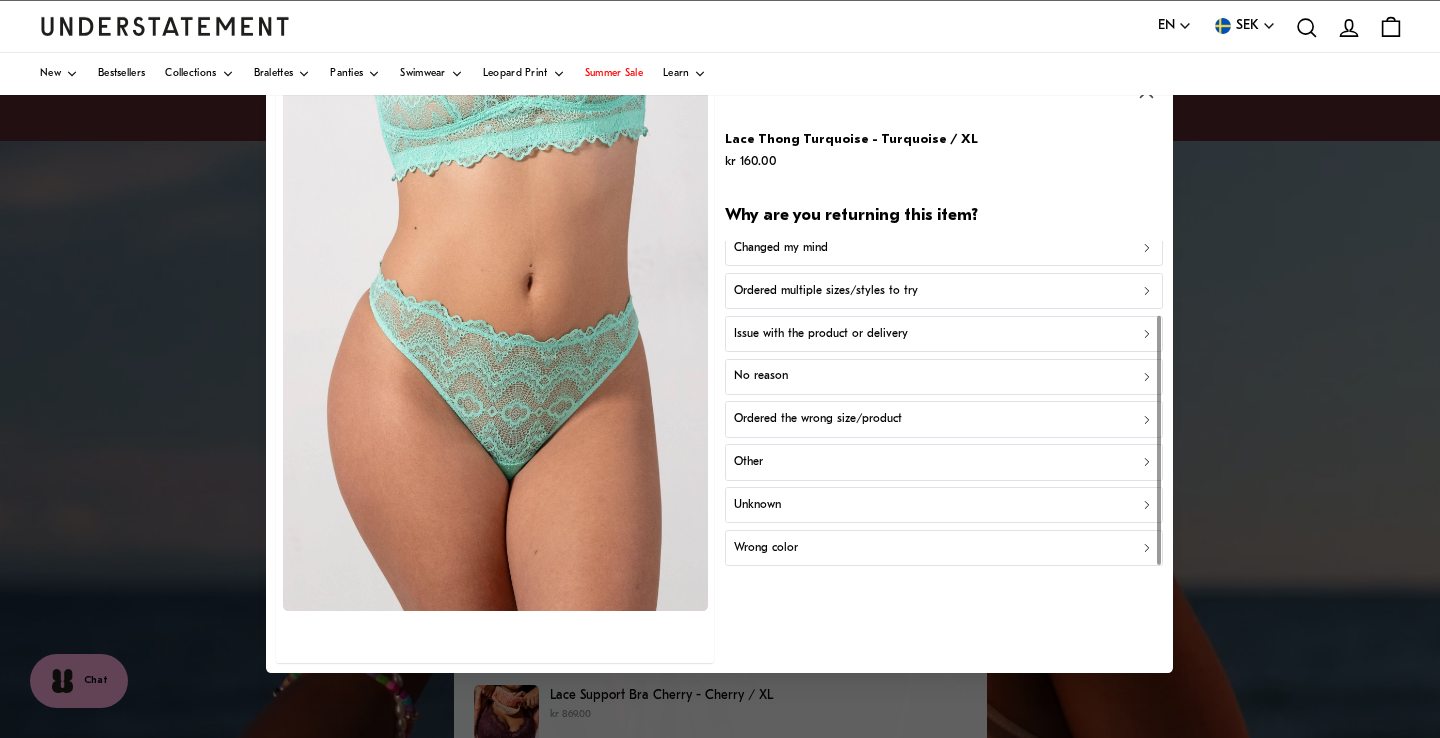 click on "Wrong color" at bounding box center (944, 547) 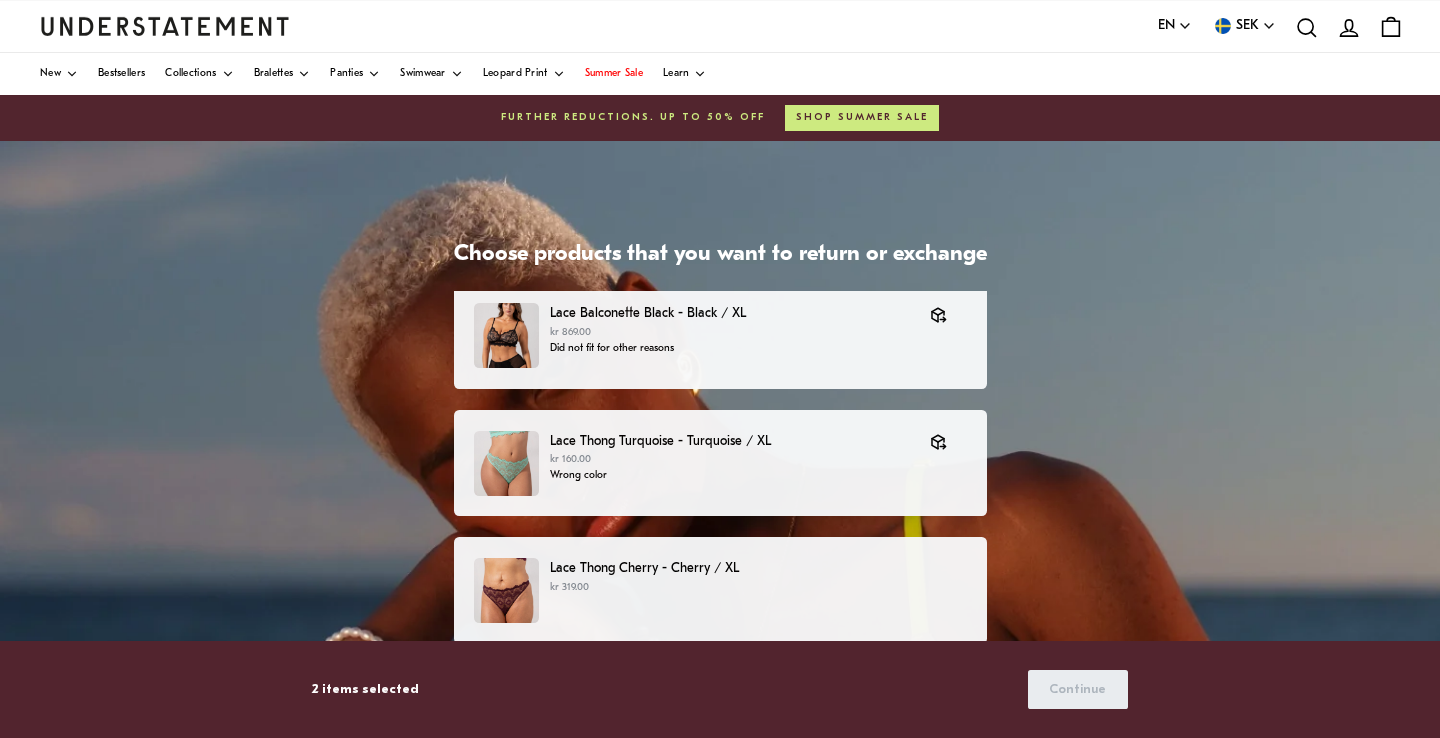 click on "Lace Thong Cherry - Cherry / XL kr 319.00" at bounding box center [719, 590] 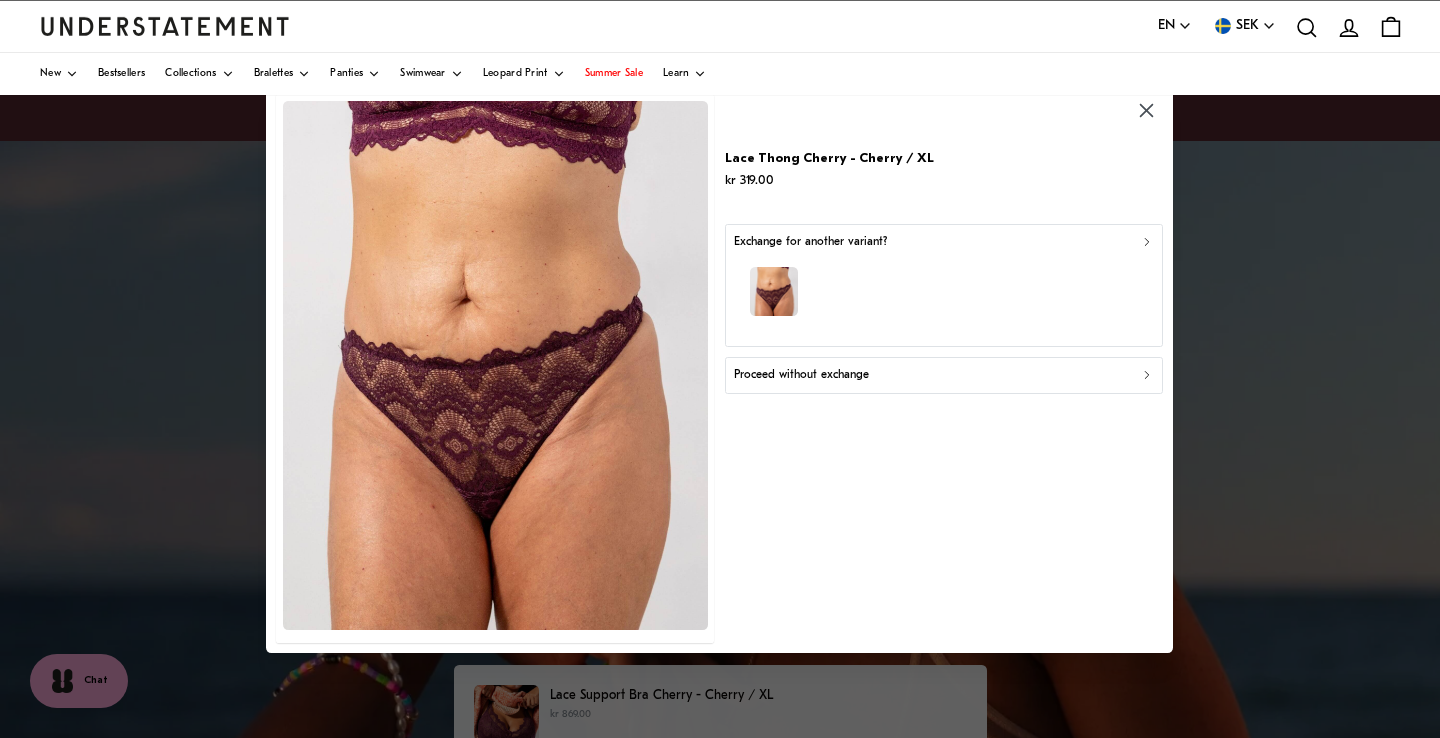 click on "Proceed without exchange" at bounding box center (944, 376) 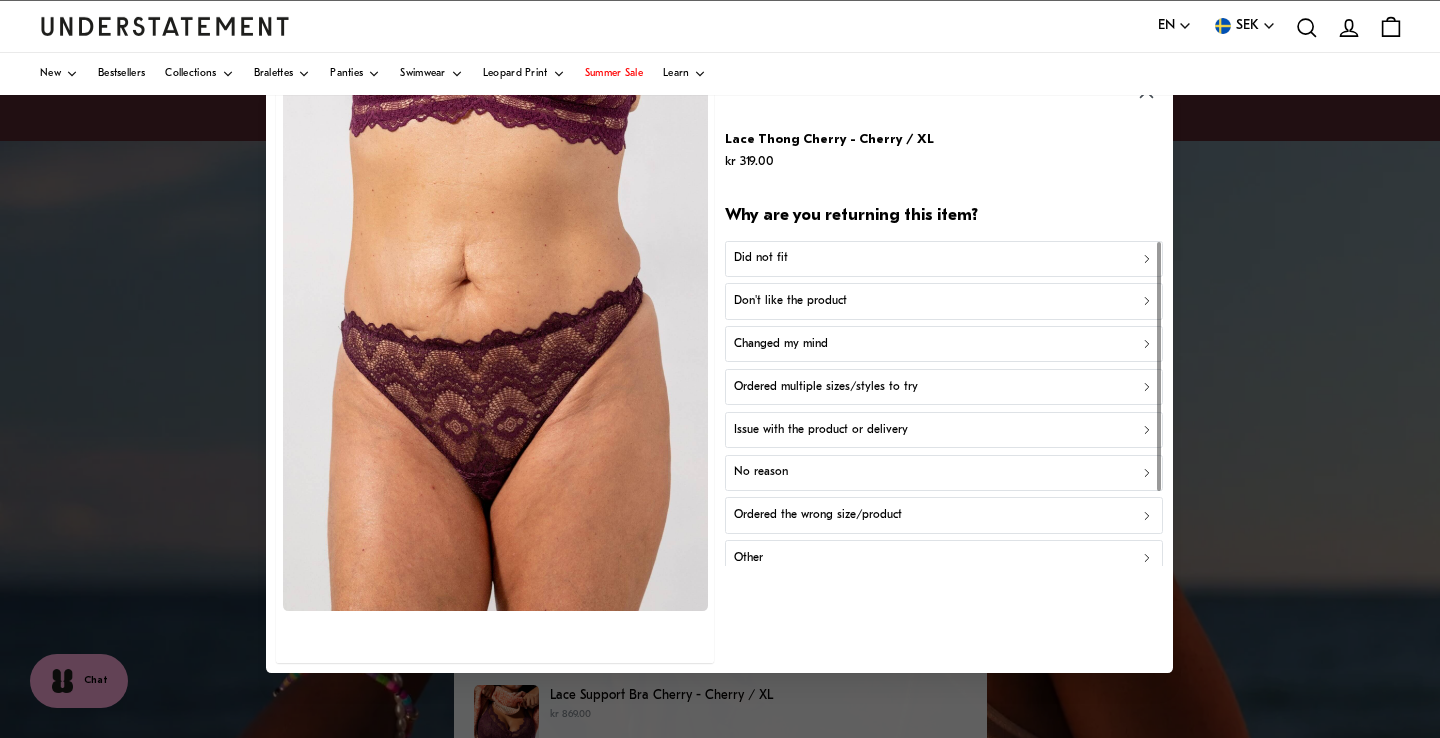 click on "Changed my mind" at bounding box center (944, 344) 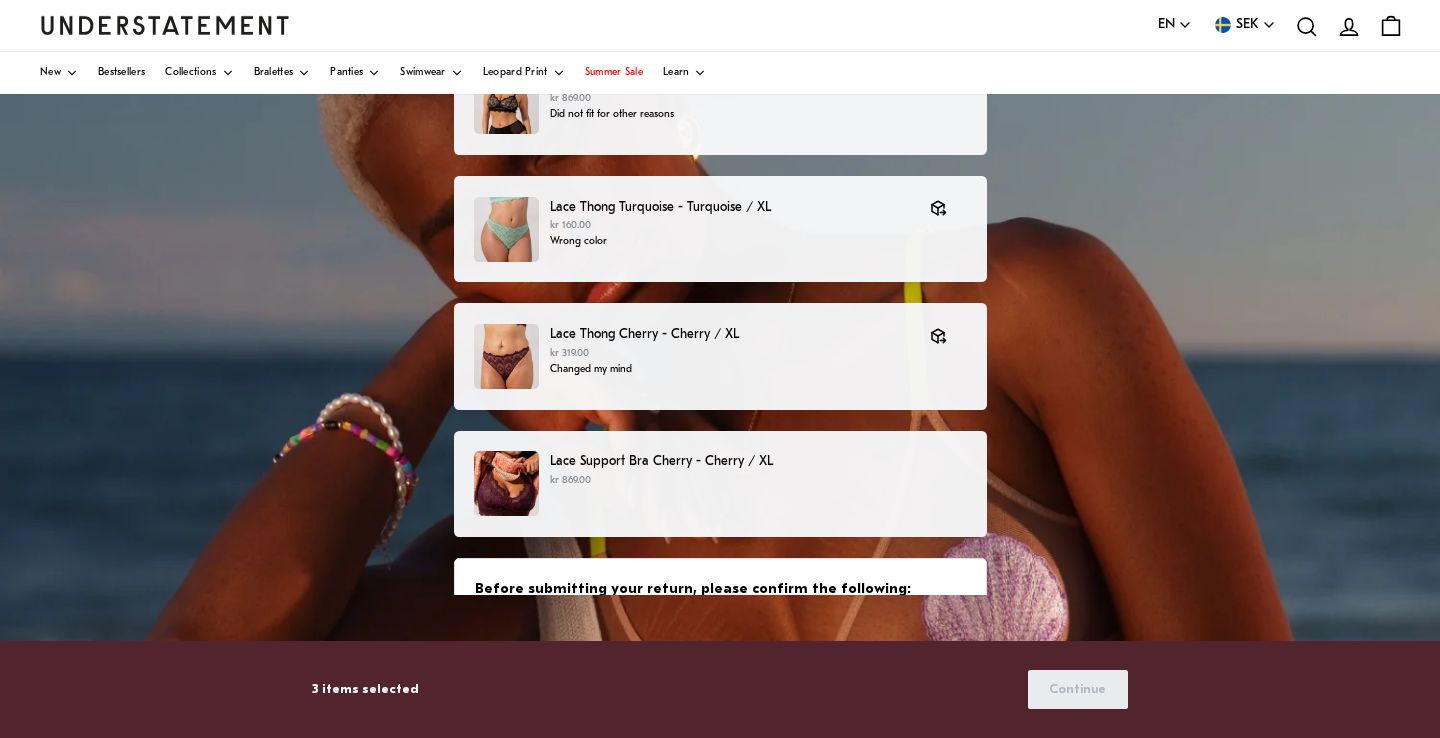scroll, scrollTop: 277, scrollLeft: 0, axis: vertical 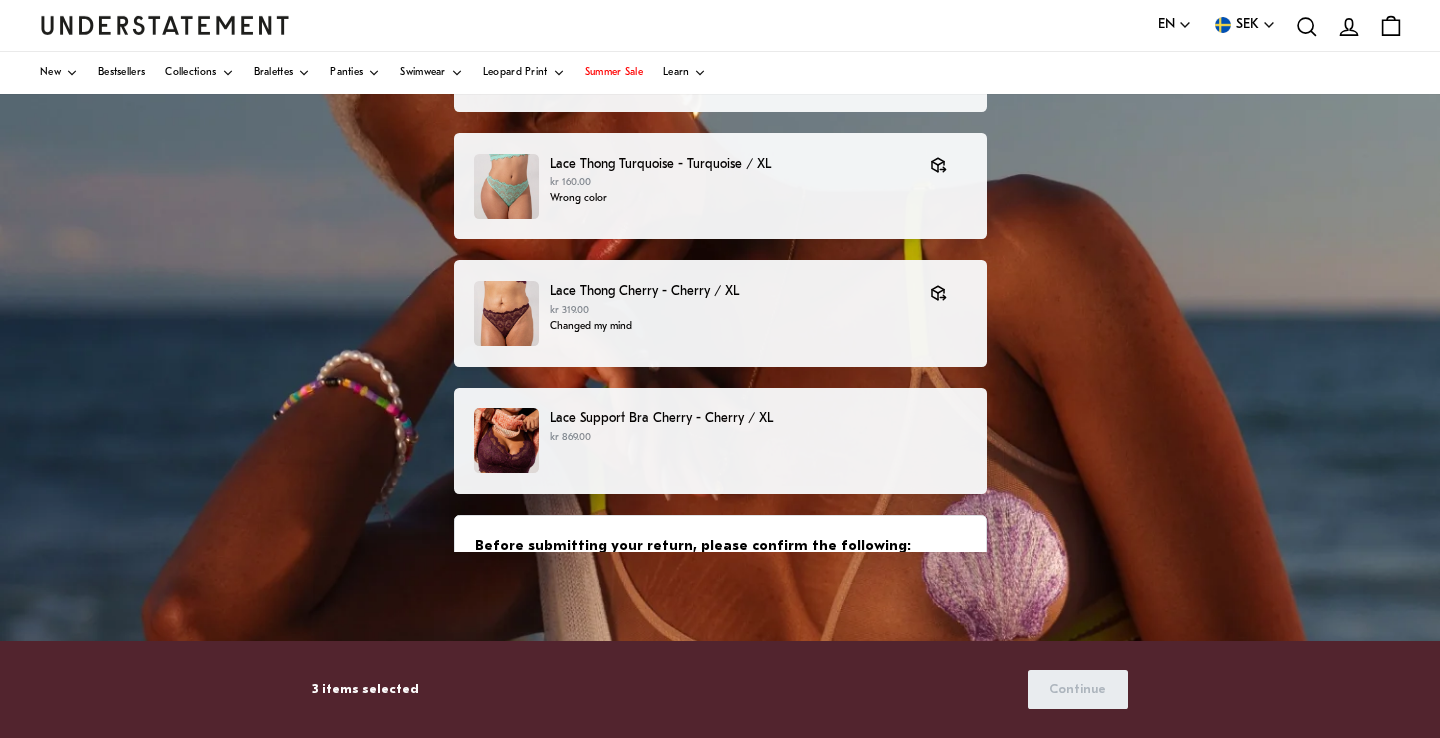 click on "Lace Support Bra Cherry - Cherry / XL" at bounding box center (758, 418) 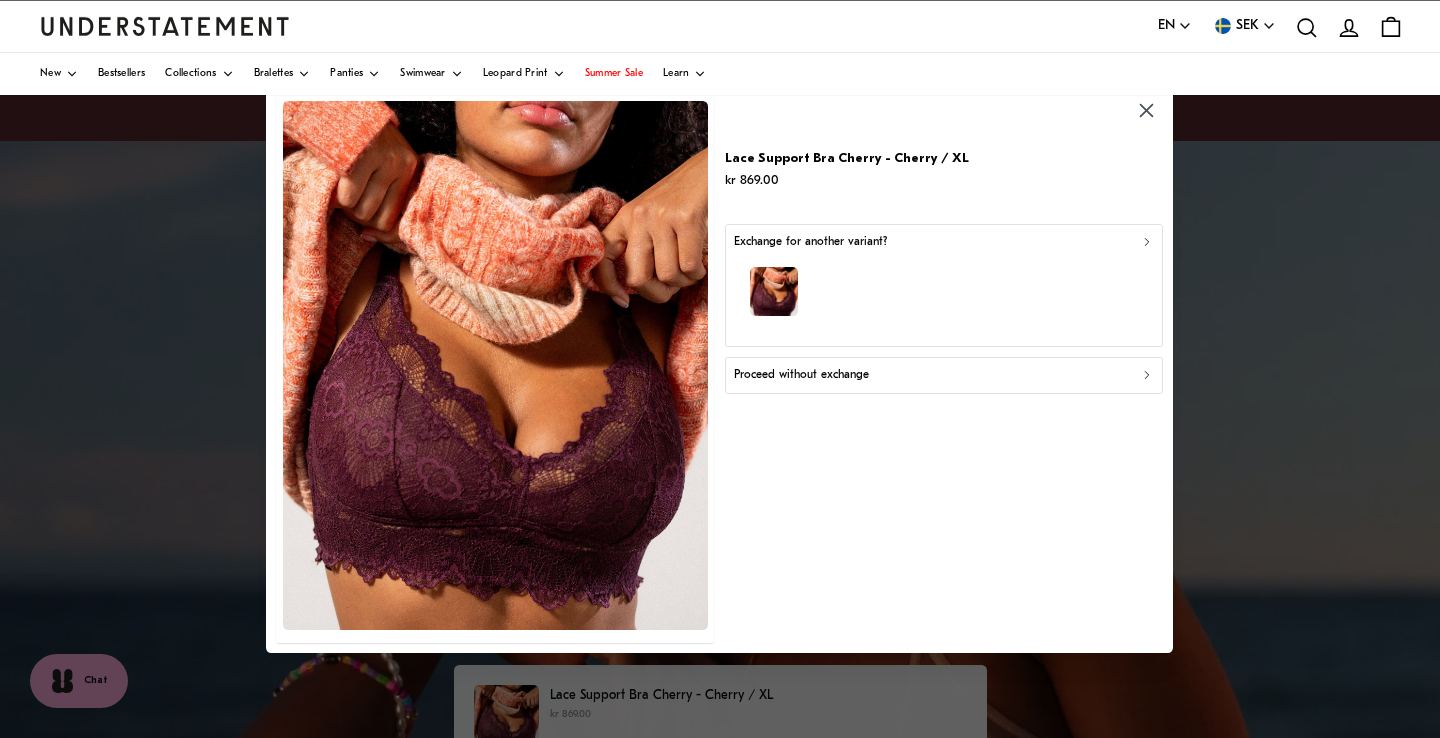 click on "Proceed without exchange" at bounding box center [944, 376] 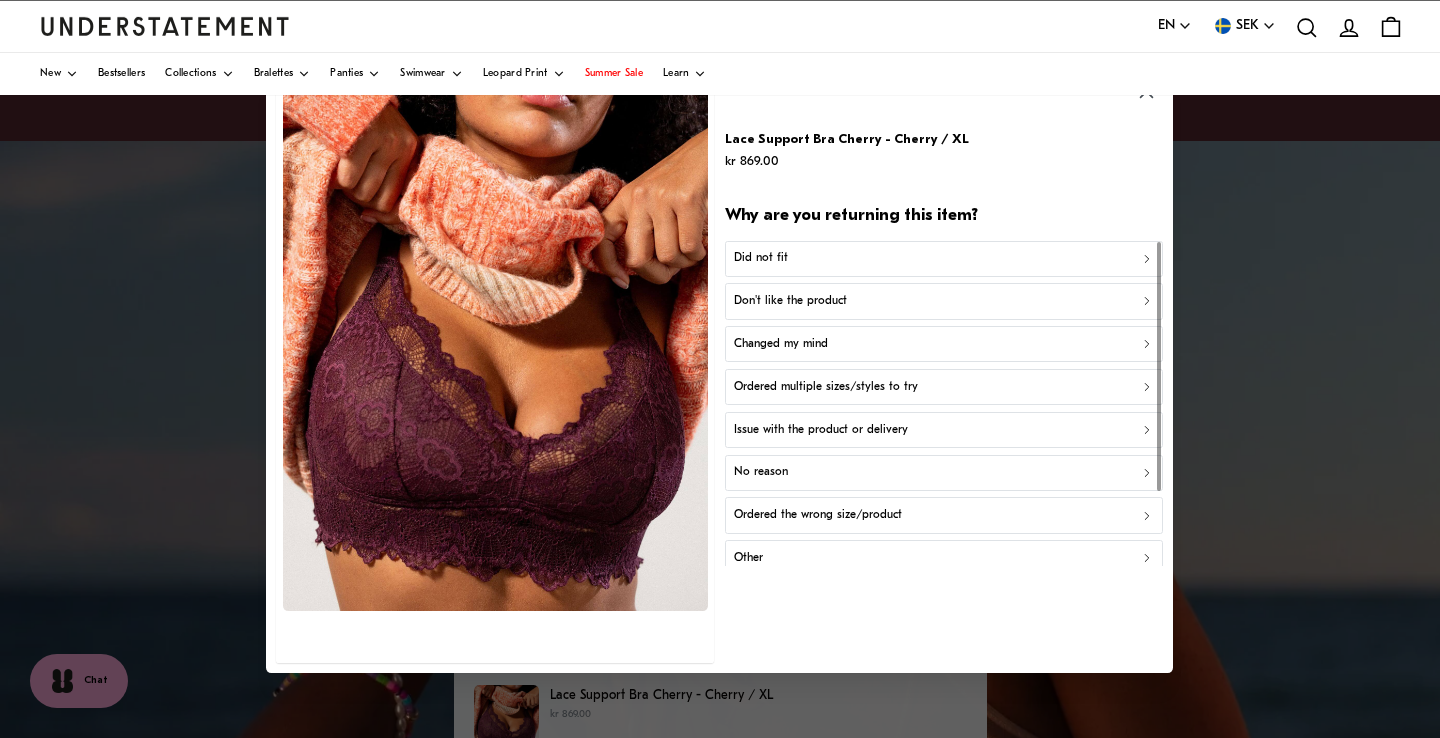 scroll, scrollTop: 96, scrollLeft: 0, axis: vertical 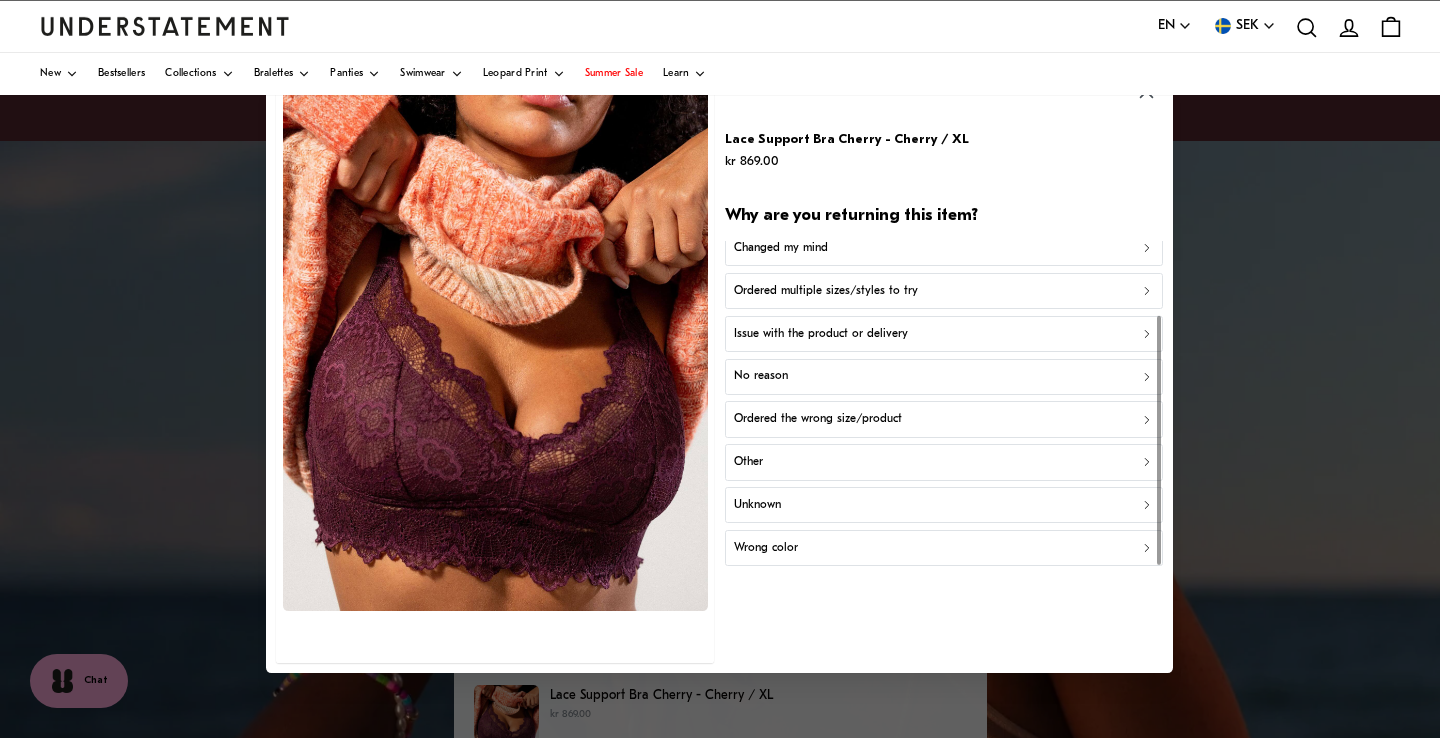 click on "Wrong color" at bounding box center [944, 547] 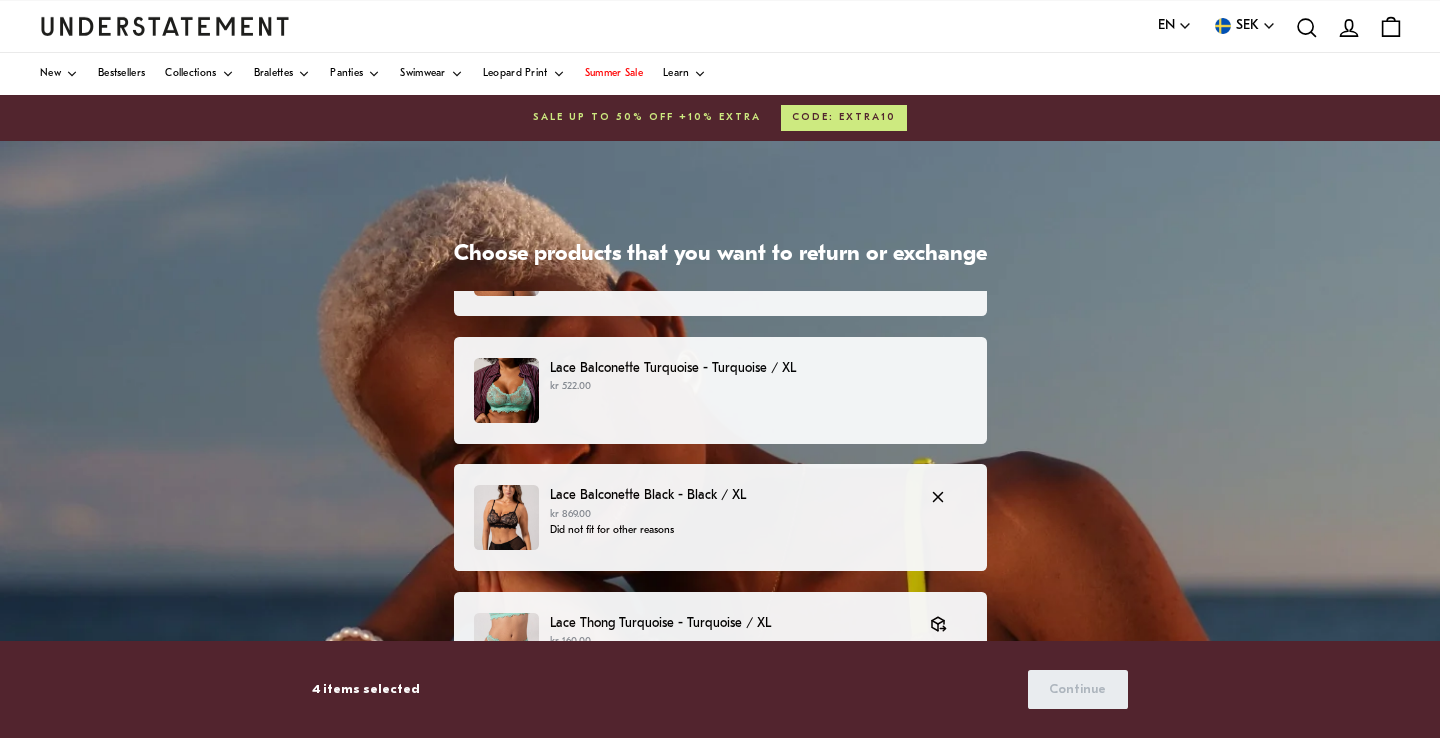 scroll, scrollTop: 80, scrollLeft: 0, axis: vertical 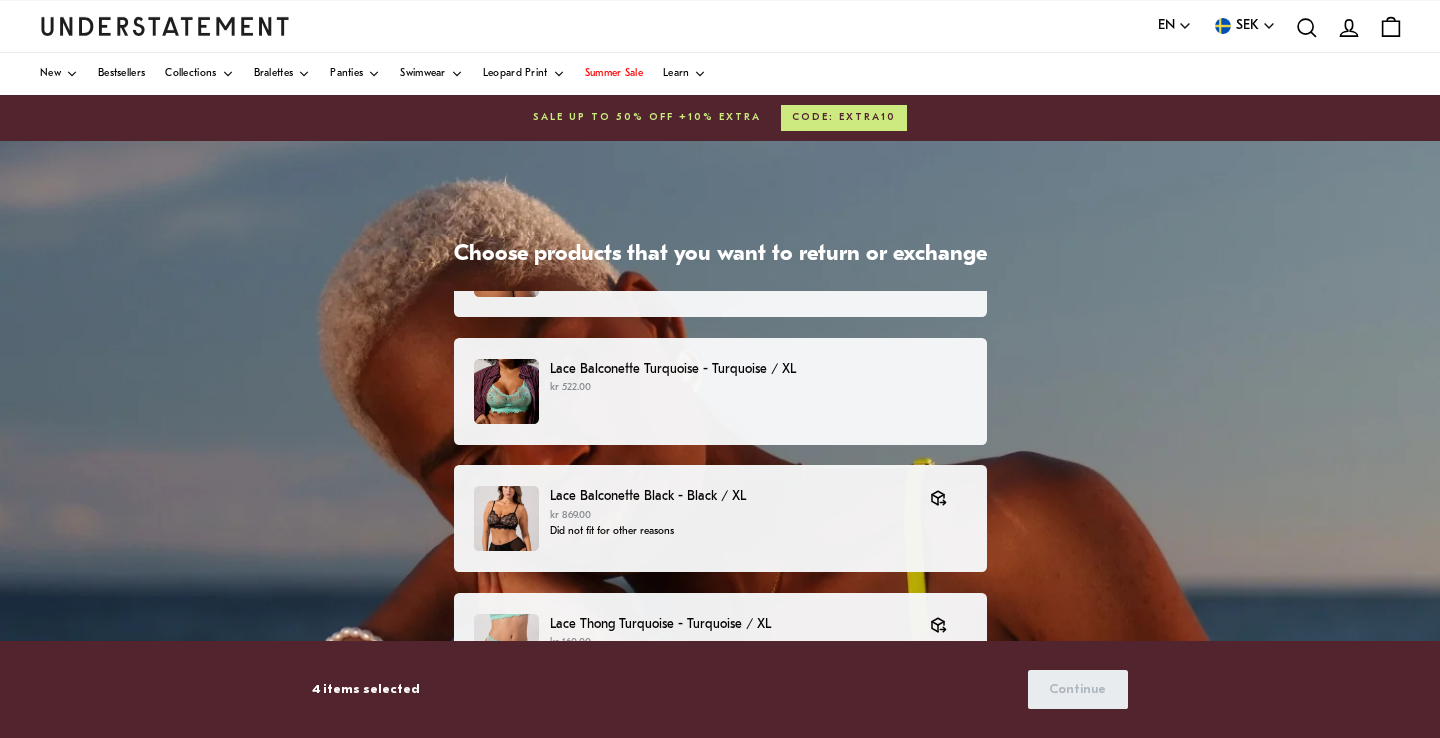 click on "kr 522.00" at bounding box center (758, 388) 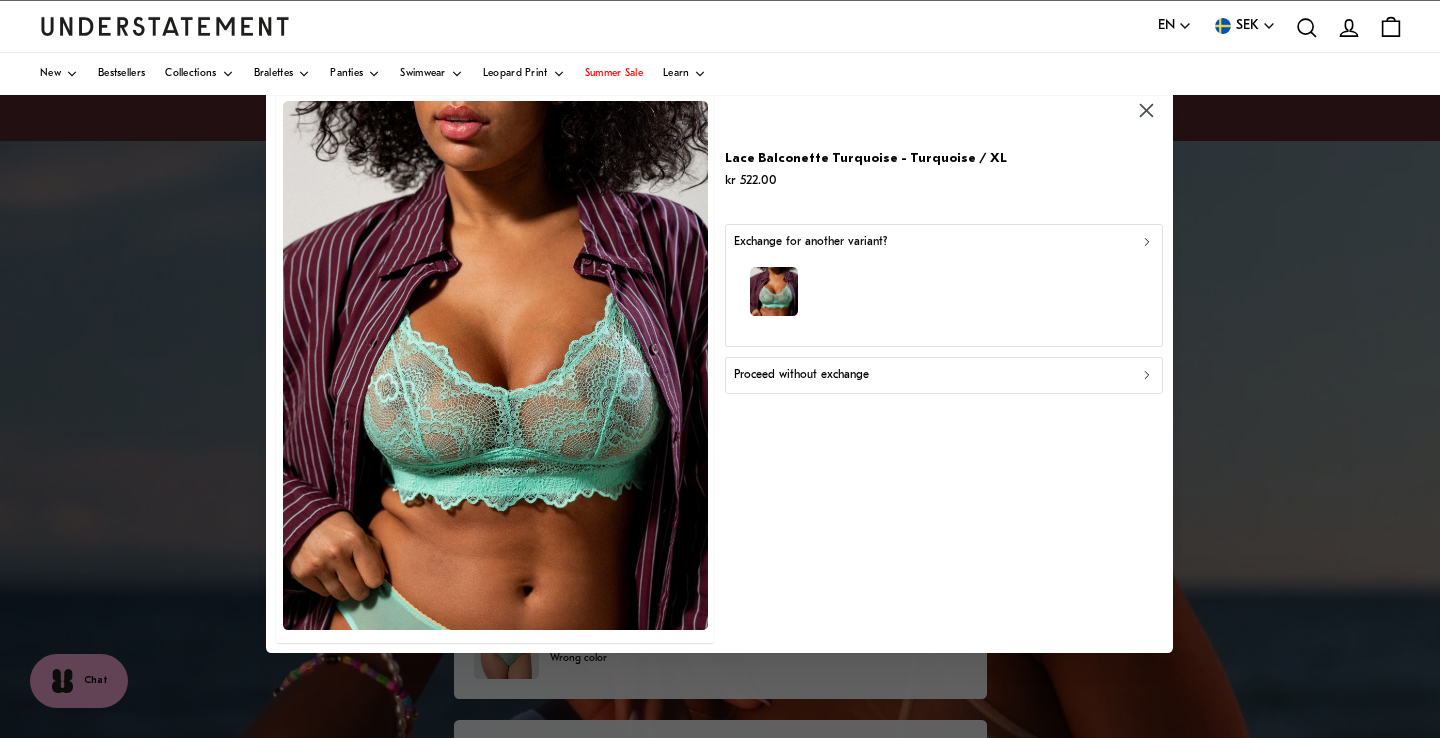 click on "Proceed without exchange" at bounding box center [944, 376] 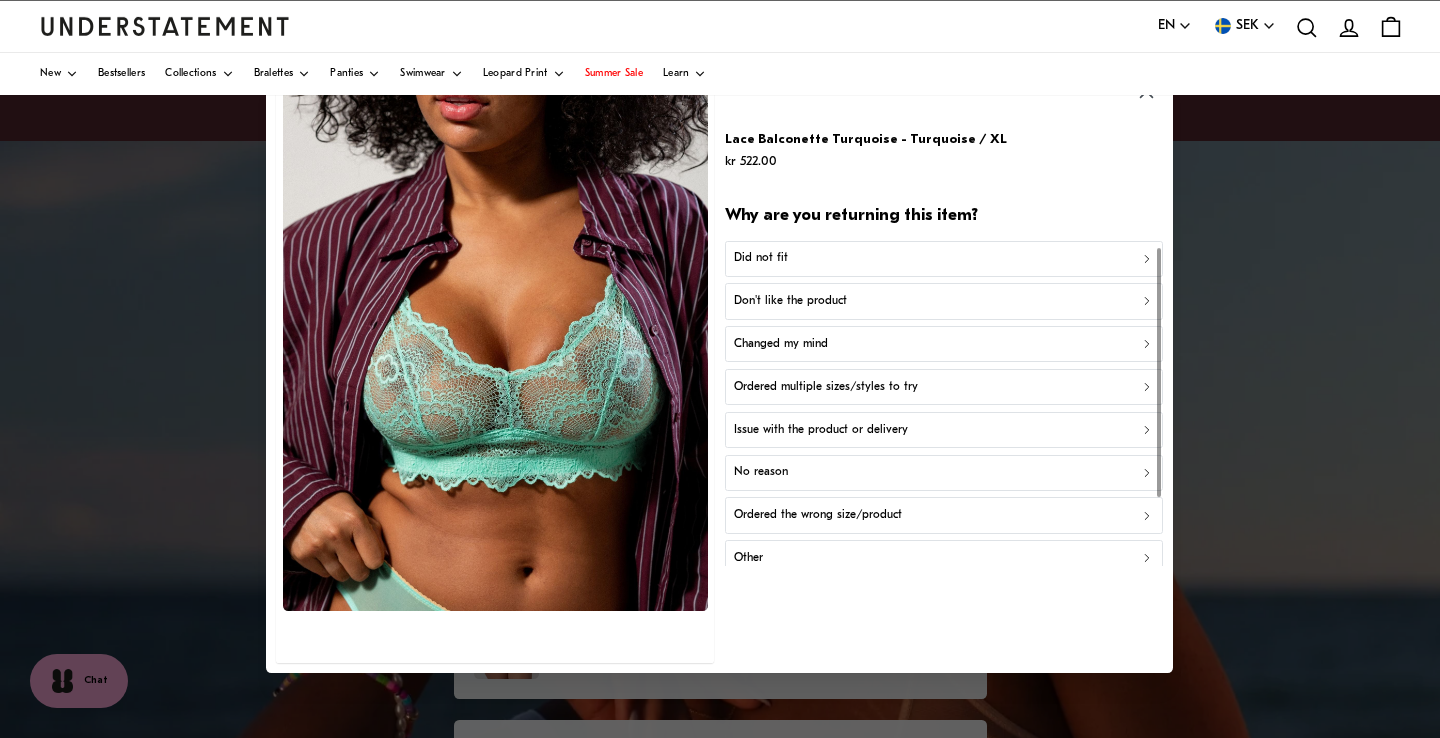 scroll, scrollTop: 96, scrollLeft: 0, axis: vertical 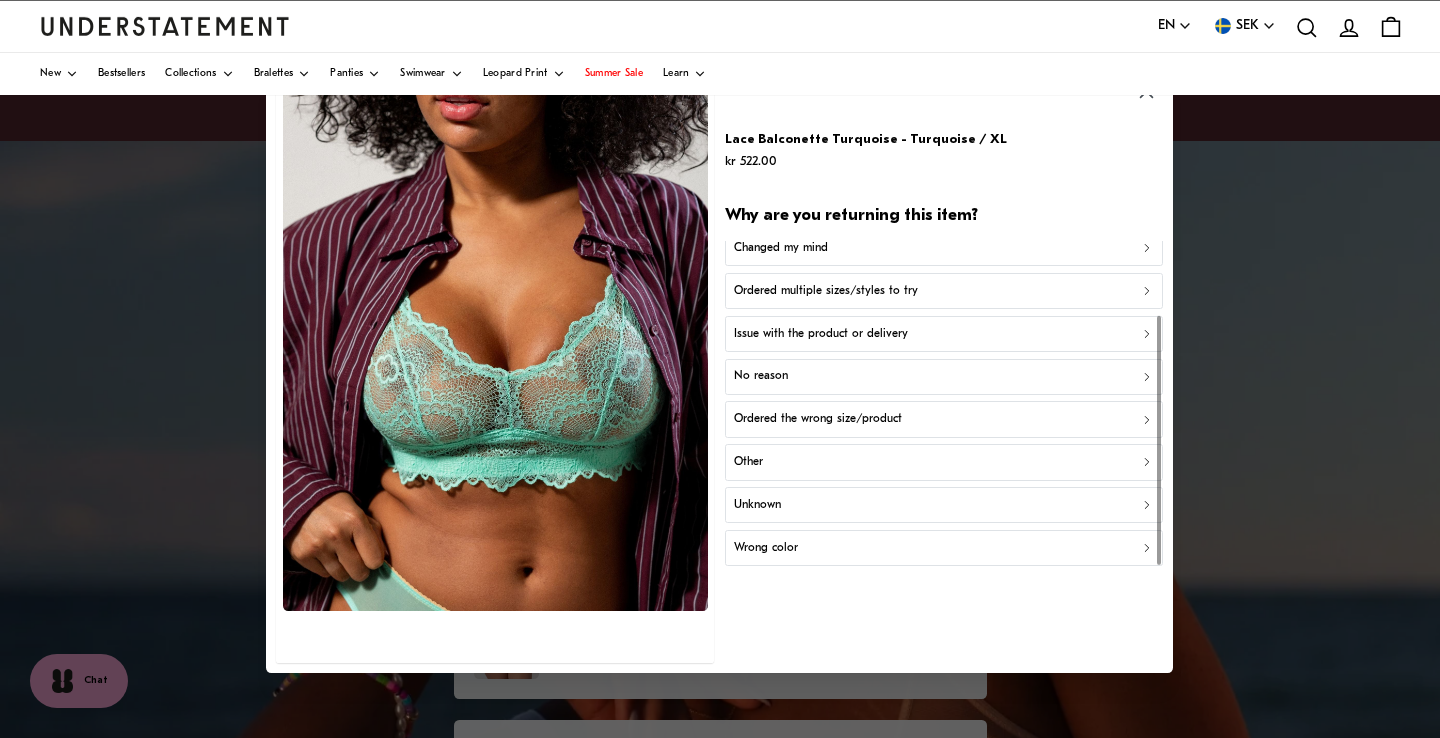 click on "Wrong color" at bounding box center [944, 547] 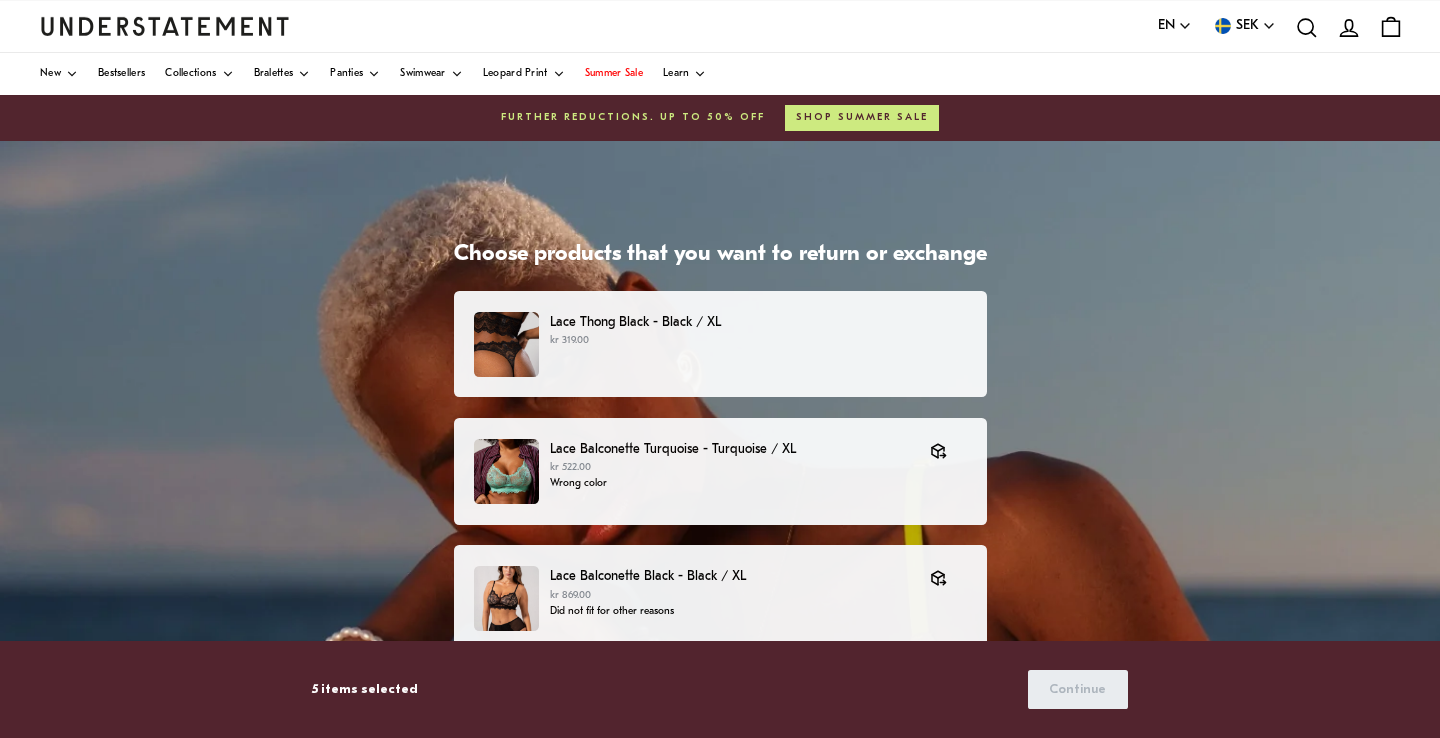 scroll, scrollTop: 1, scrollLeft: 0, axis: vertical 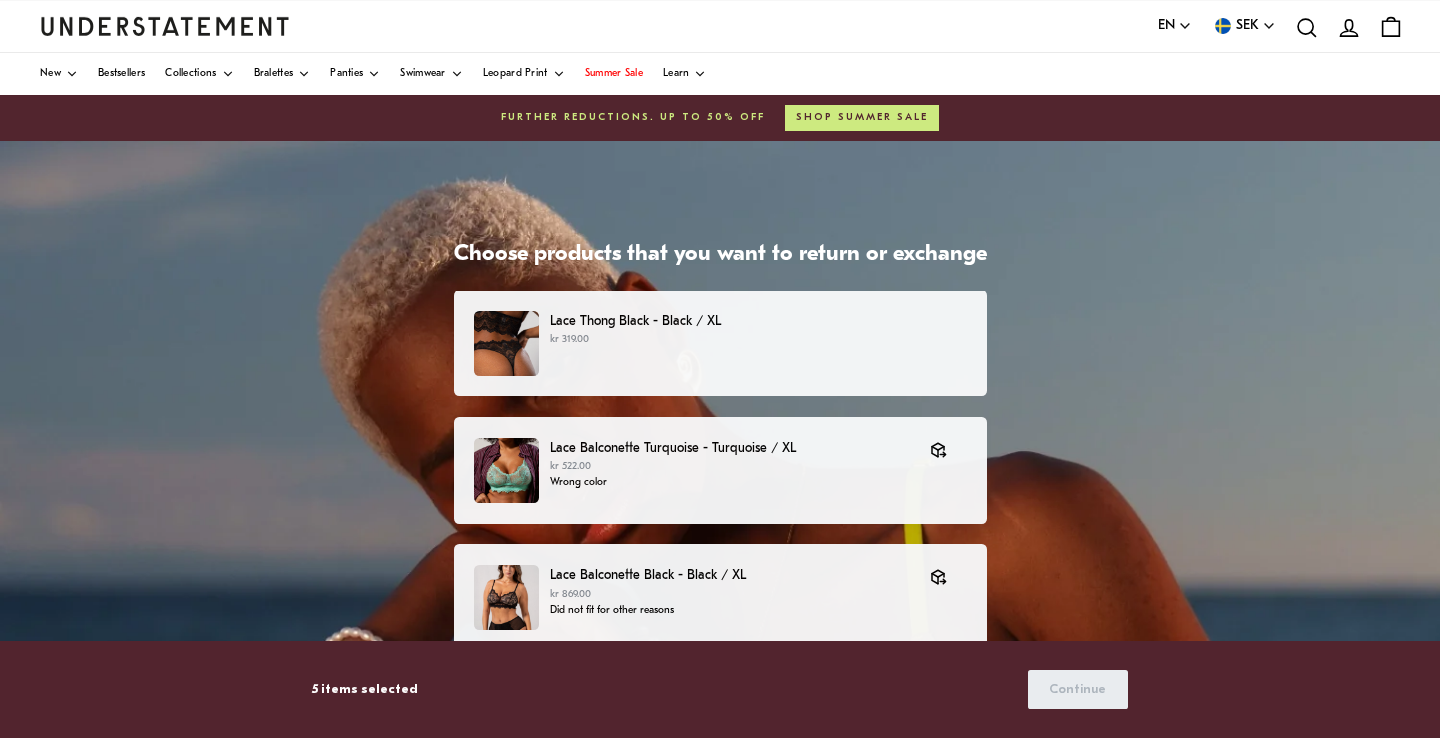 click on "Lace Thong Black - Black / XL kr 319.00" at bounding box center (719, 343) 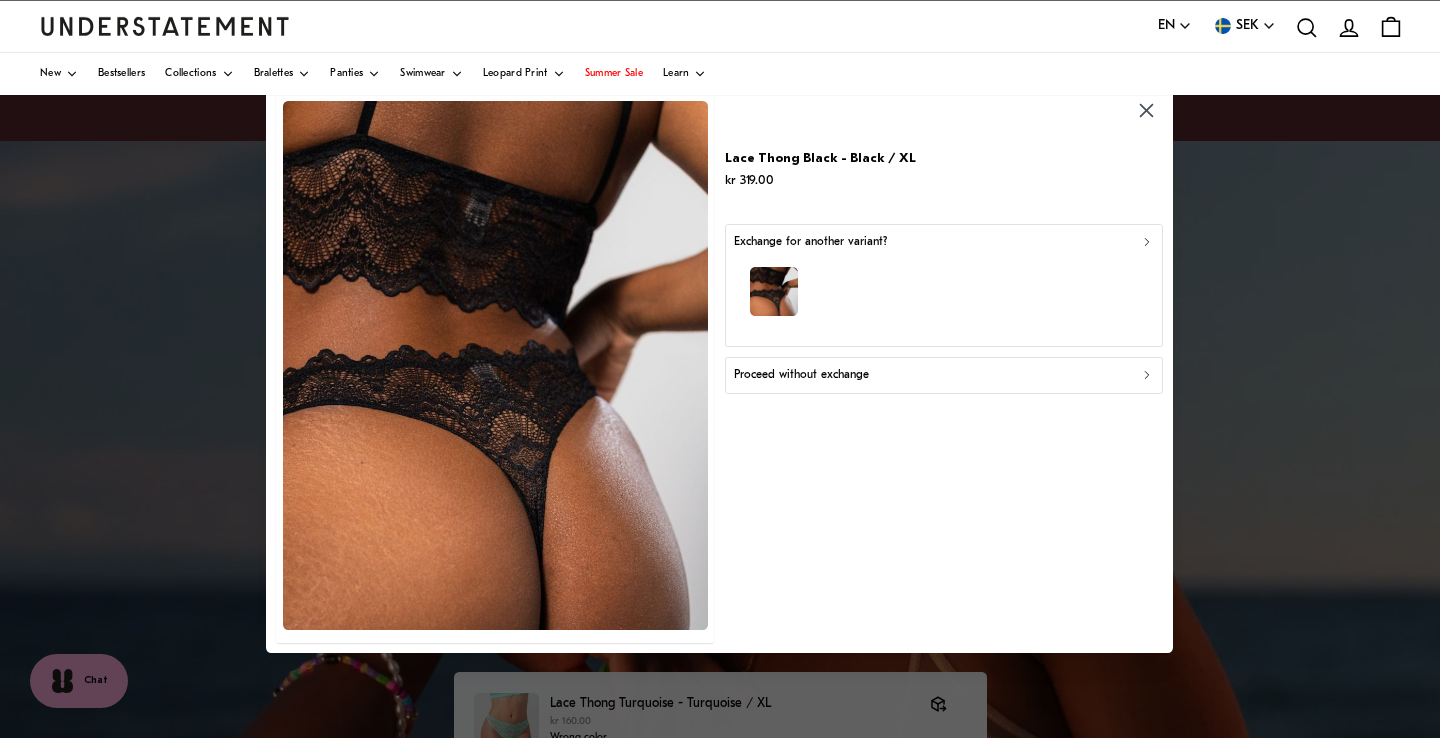 click on "Proceed without exchange" at bounding box center (944, 376) 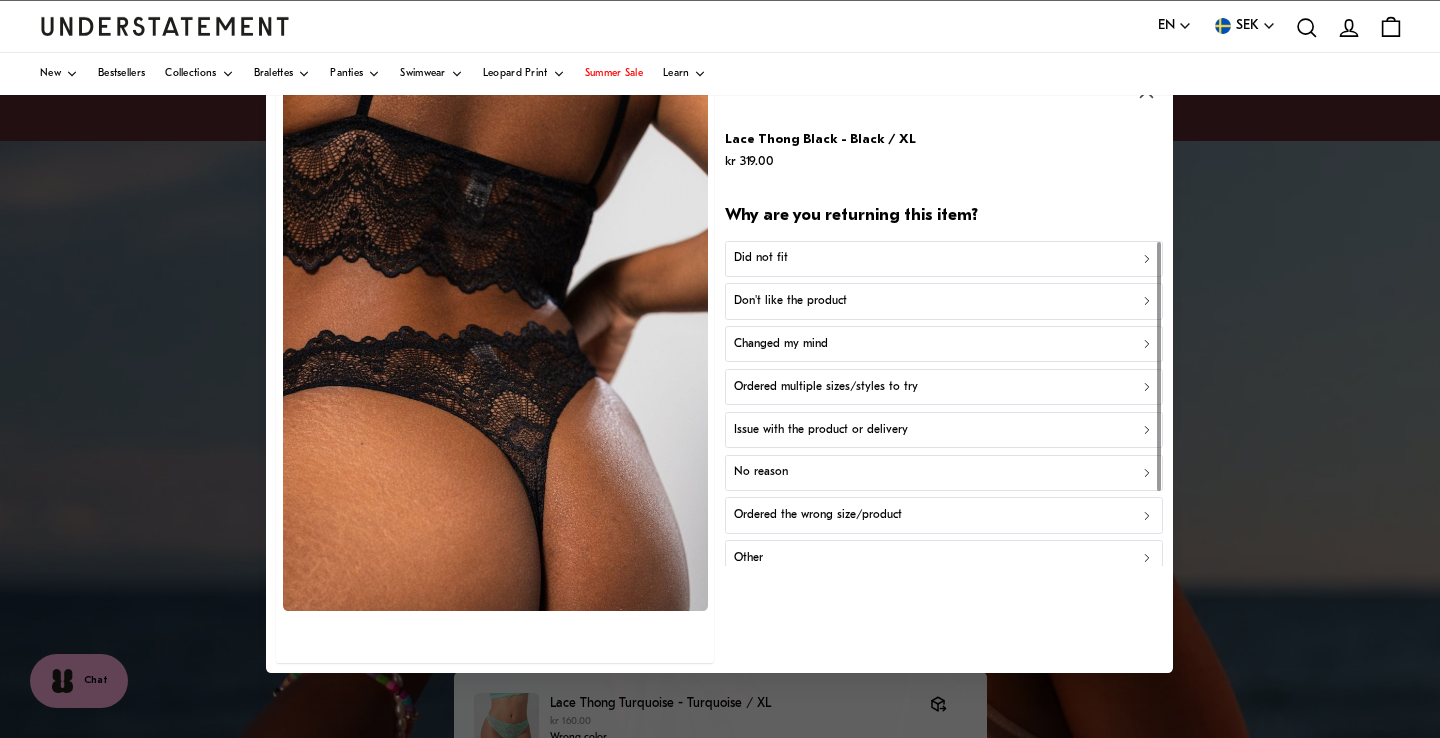 click on "Ordered the wrong size/product" at bounding box center (944, 515) 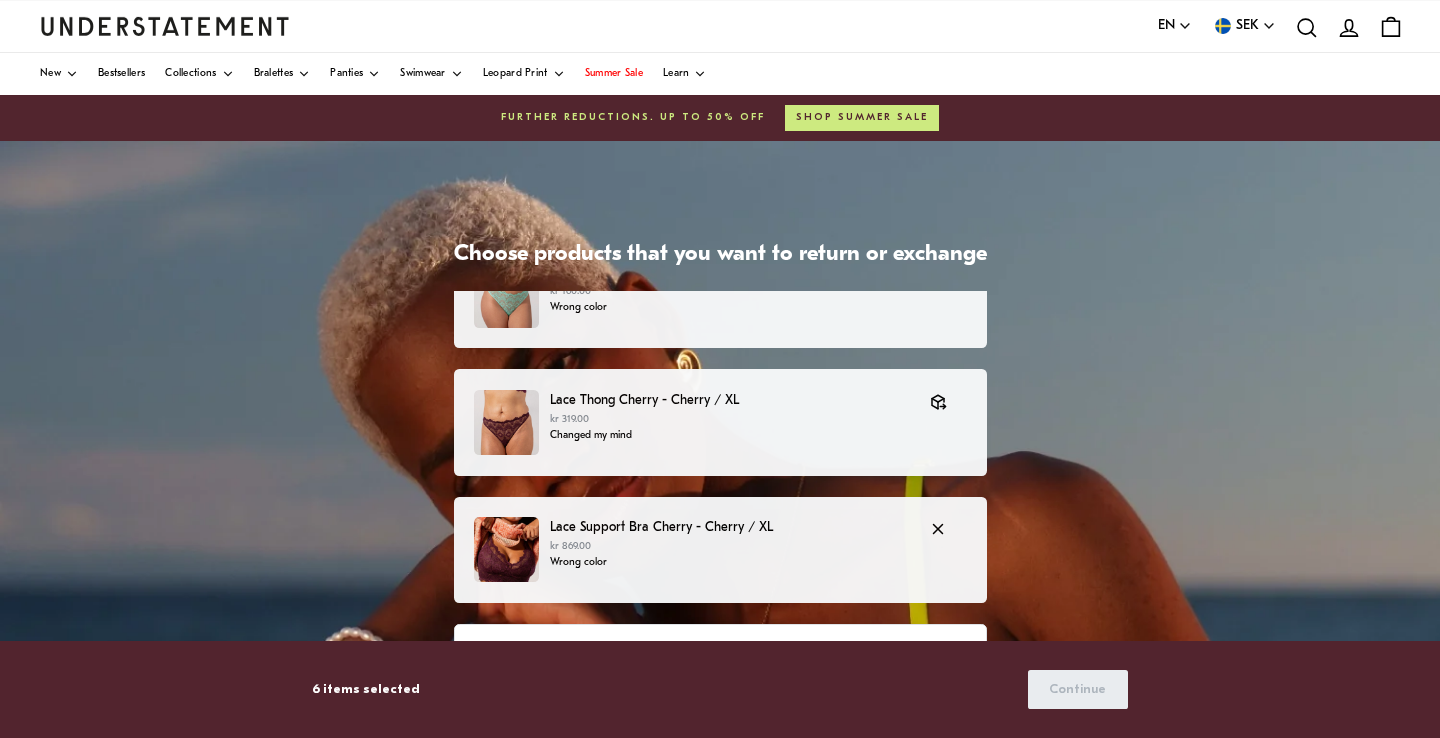 scroll, scrollTop: 521, scrollLeft: 0, axis: vertical 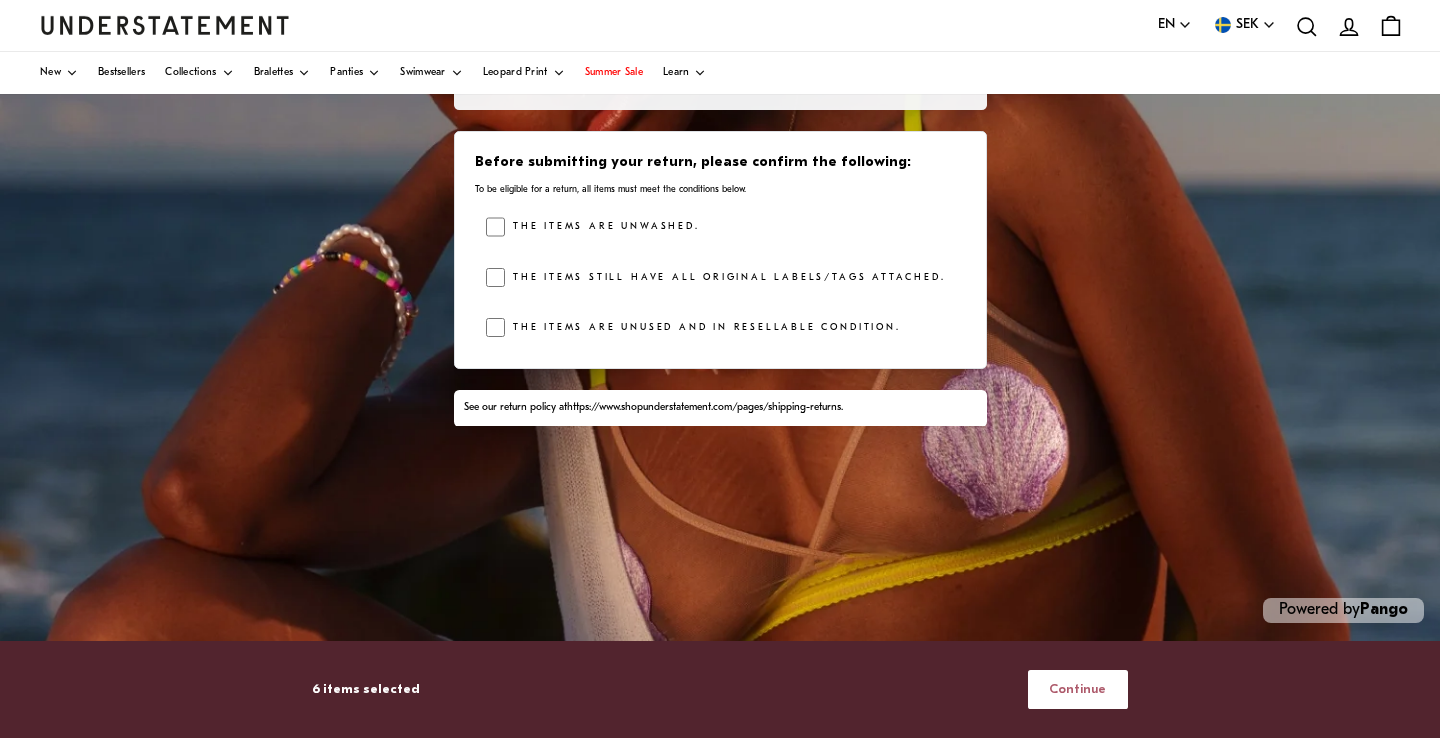 click on "Continue" at bounding box center (1077, 689) 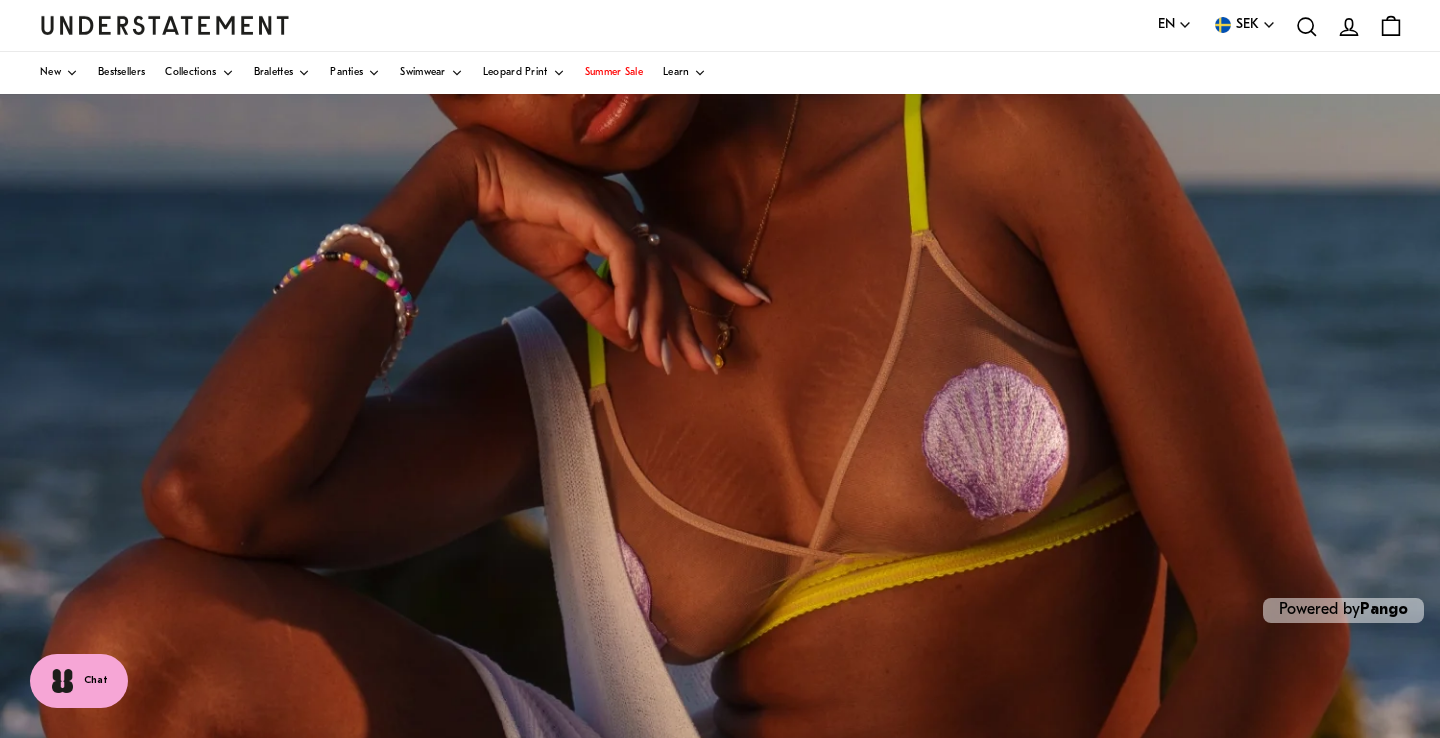 scroll, scrollTop: 0, scrollLeft: 0, axis: both 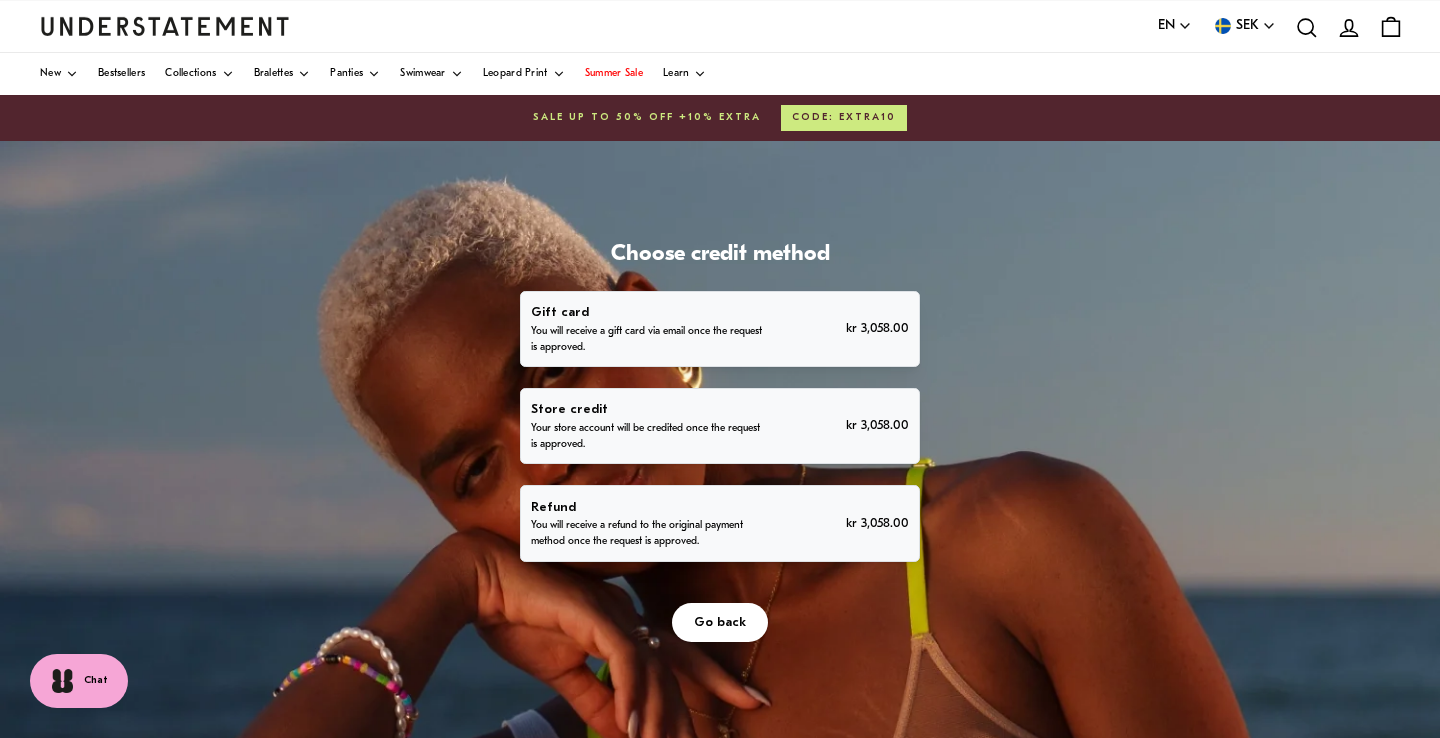 click on "Refund You will receive a refund to the original payment method once the request is approved. kr 3,058.00" at bounding box center (719, 524) 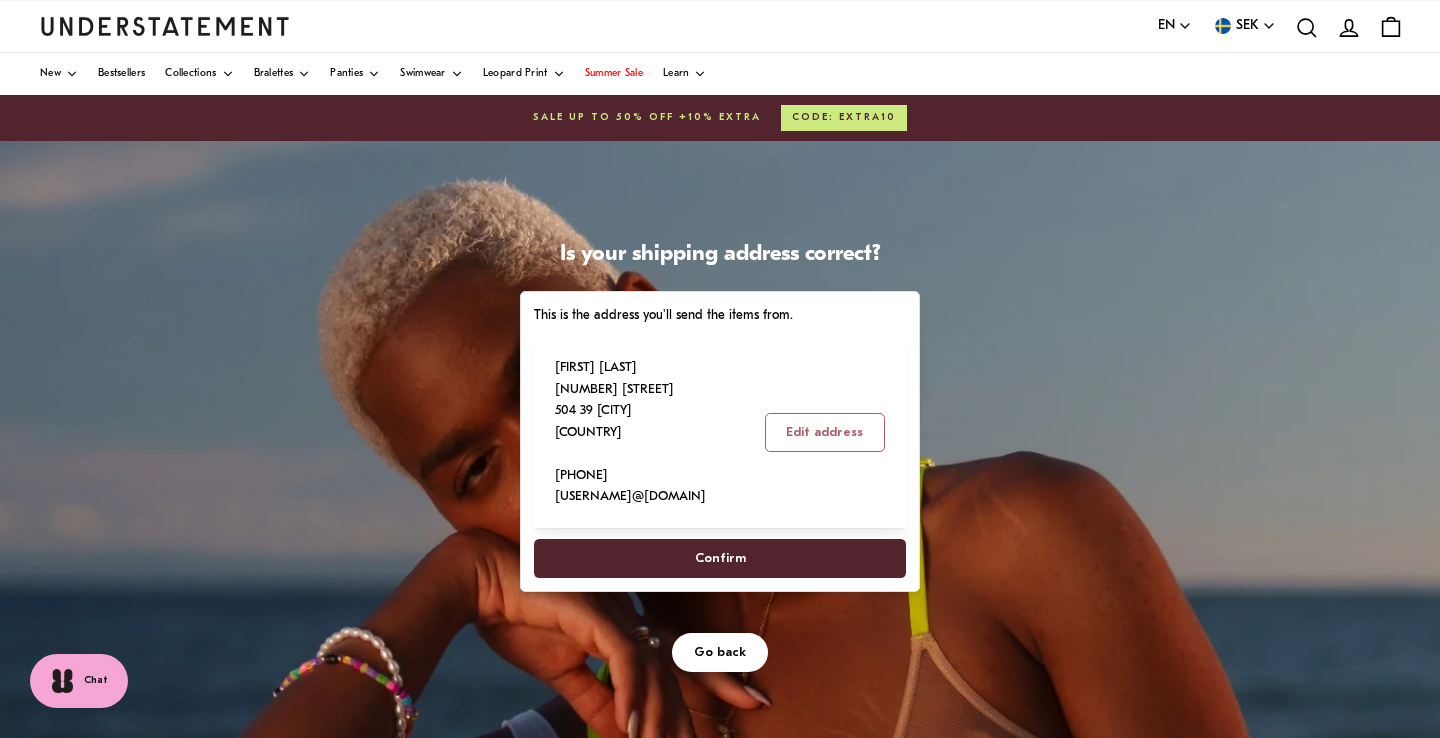 click on "Confirm" at bounding box center (720, 558) 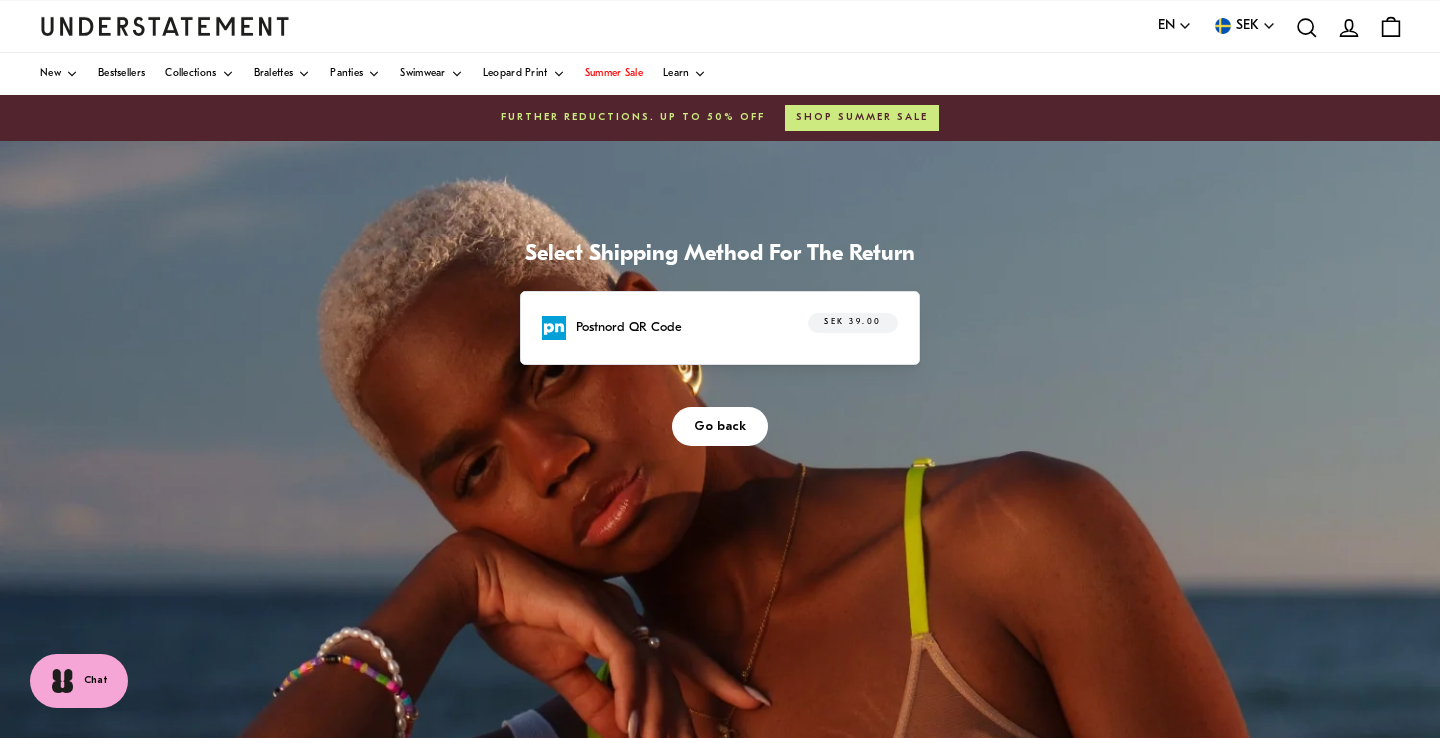 click on "Postnord QR Code SEK 39.00" at bounding box center (720, 328) 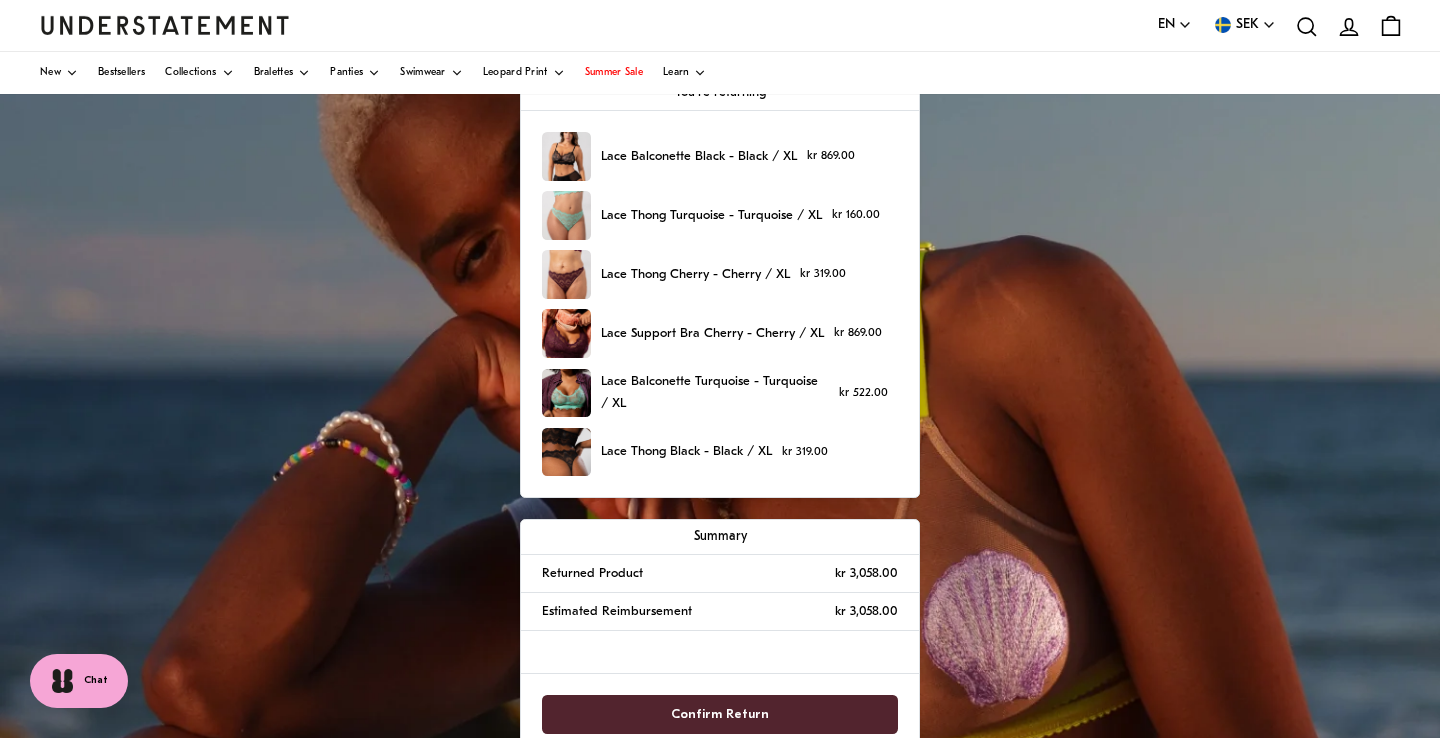 scroll, scrollTop: 403, scrollLeft: 0, axis: vertical 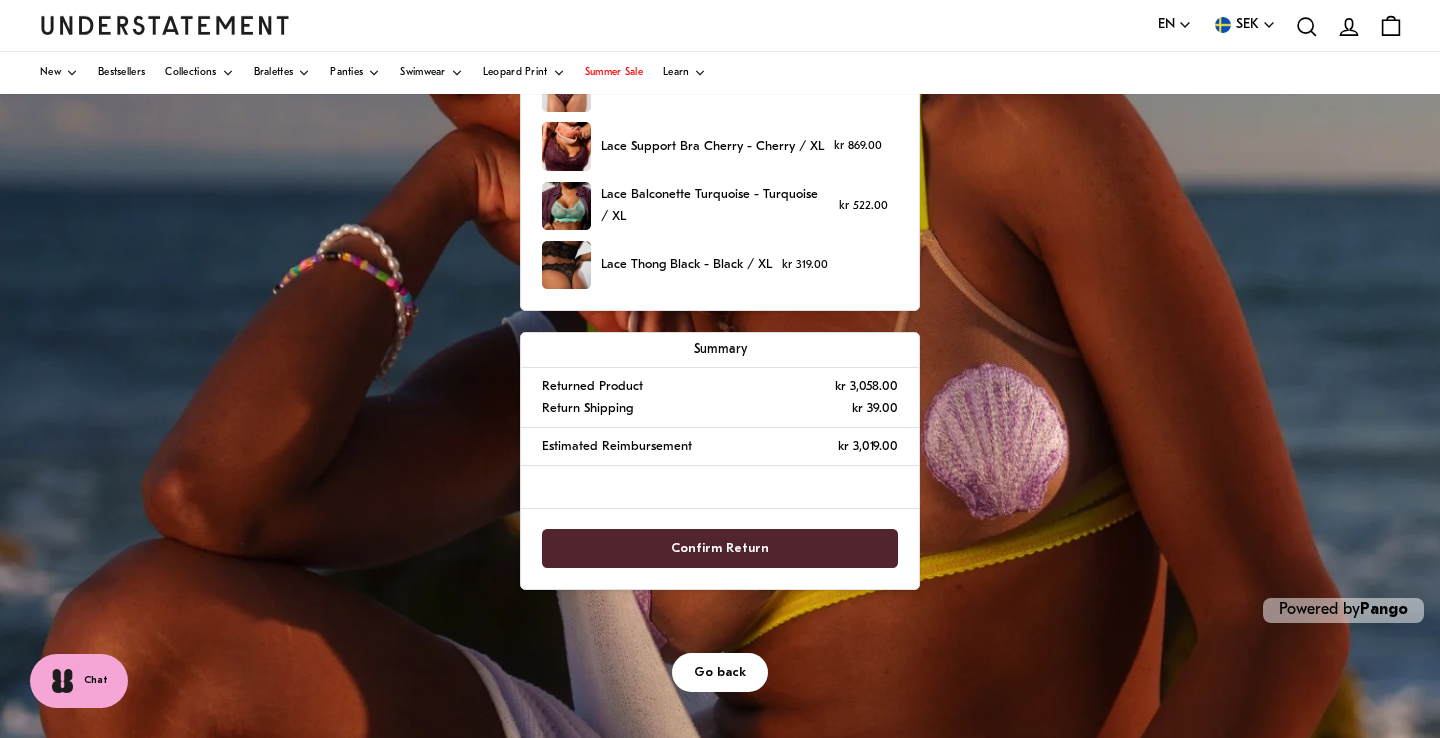 click on "Confirm Return" at bounding box center [720, 548] 